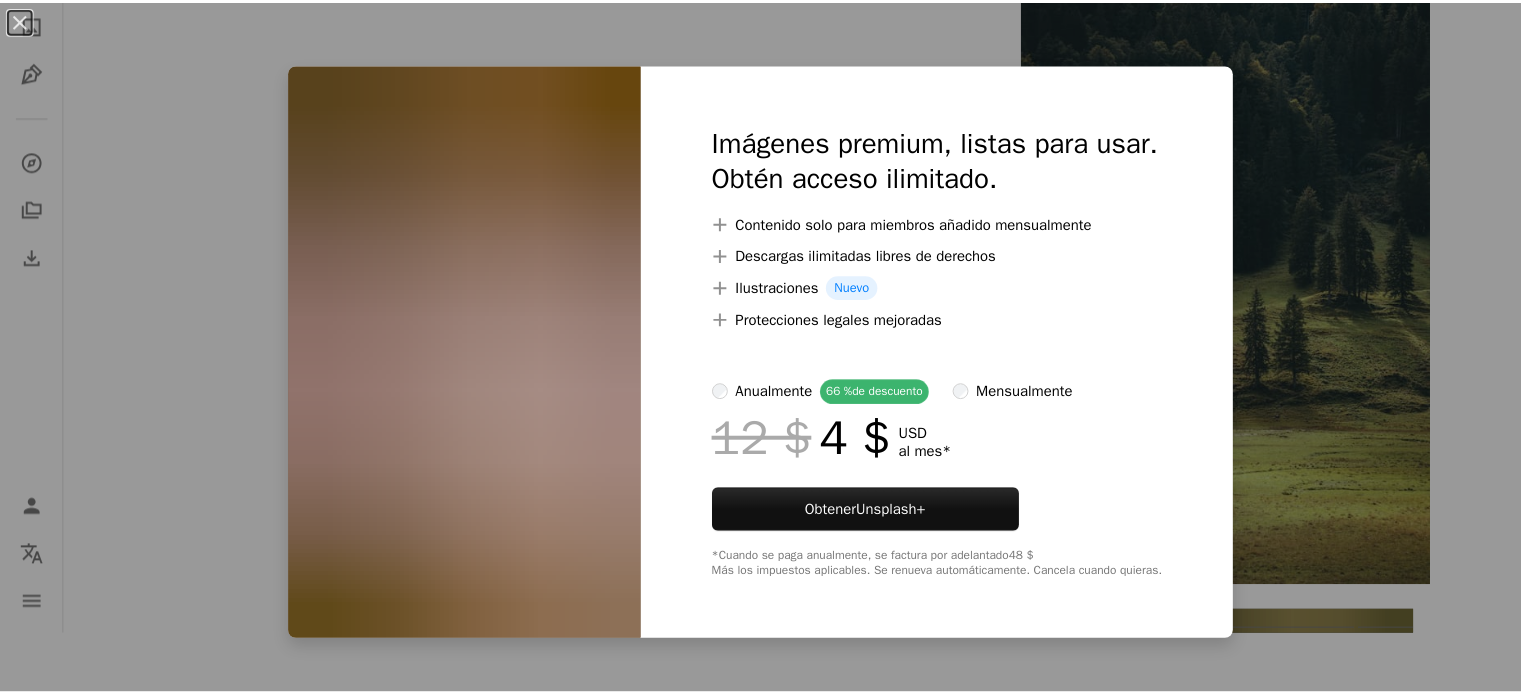 scroll, scrollTop: 55137, scrollLeft: 0, axis: vertical 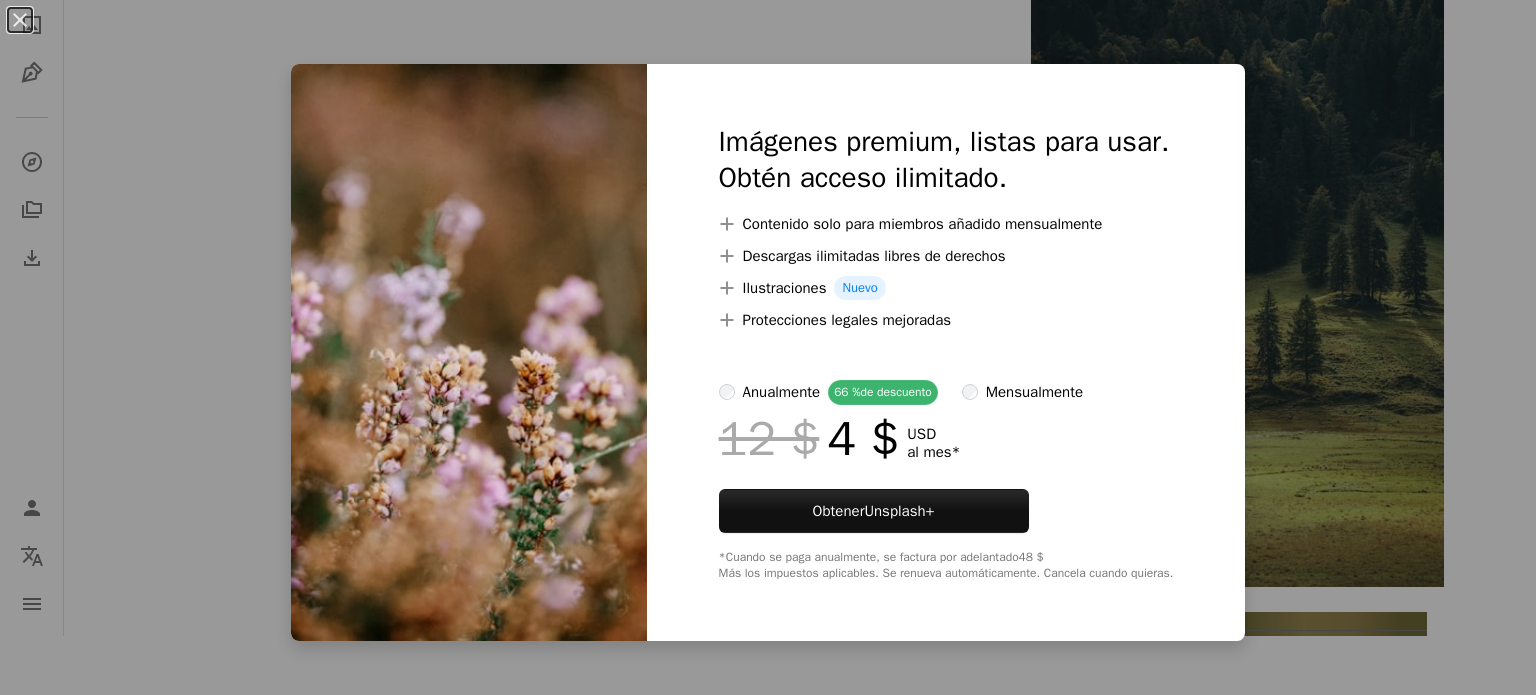 click on "An X shape Imágenes premium, listas para usar. Obtén acceso ilimitado. A plus sign Contenido solo para miembros añadido mensualmente A plus sign Descargas ilimitadas libres de derechos A plus sign Ilustraciones  Nuevo A plus sign Protecciones legales mejoradas anualmente 66 %  de descuento mensualmente 12 $   4 $ USD al mes * Obtener  Unsplash+ *Cuando se paga anualmente, se factura por adelantado  48 $ Más los impuestos aplicables. Se renueva automáticamente. Cancela cuando quieras." at bounding box center (768, 347) 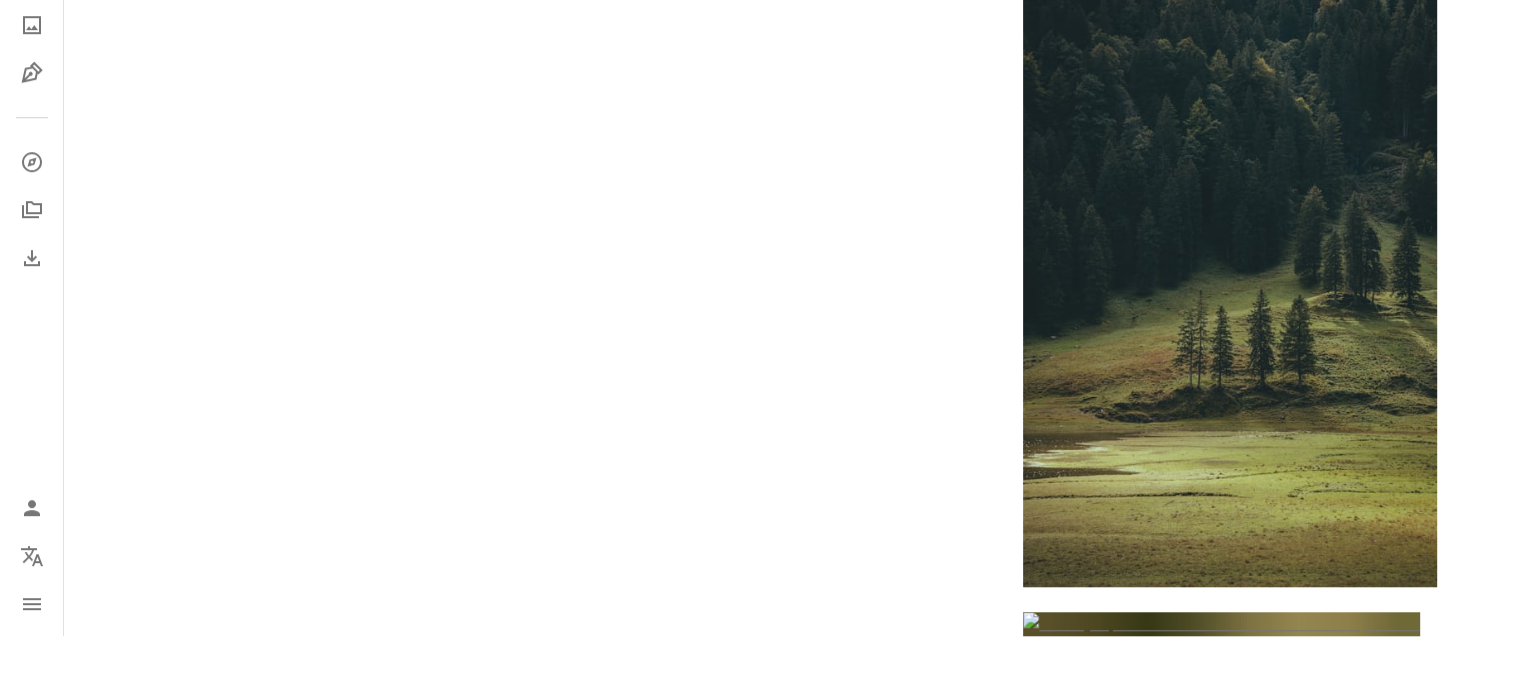 click on "Annie Spratt" at bounding box center (249, -3481) 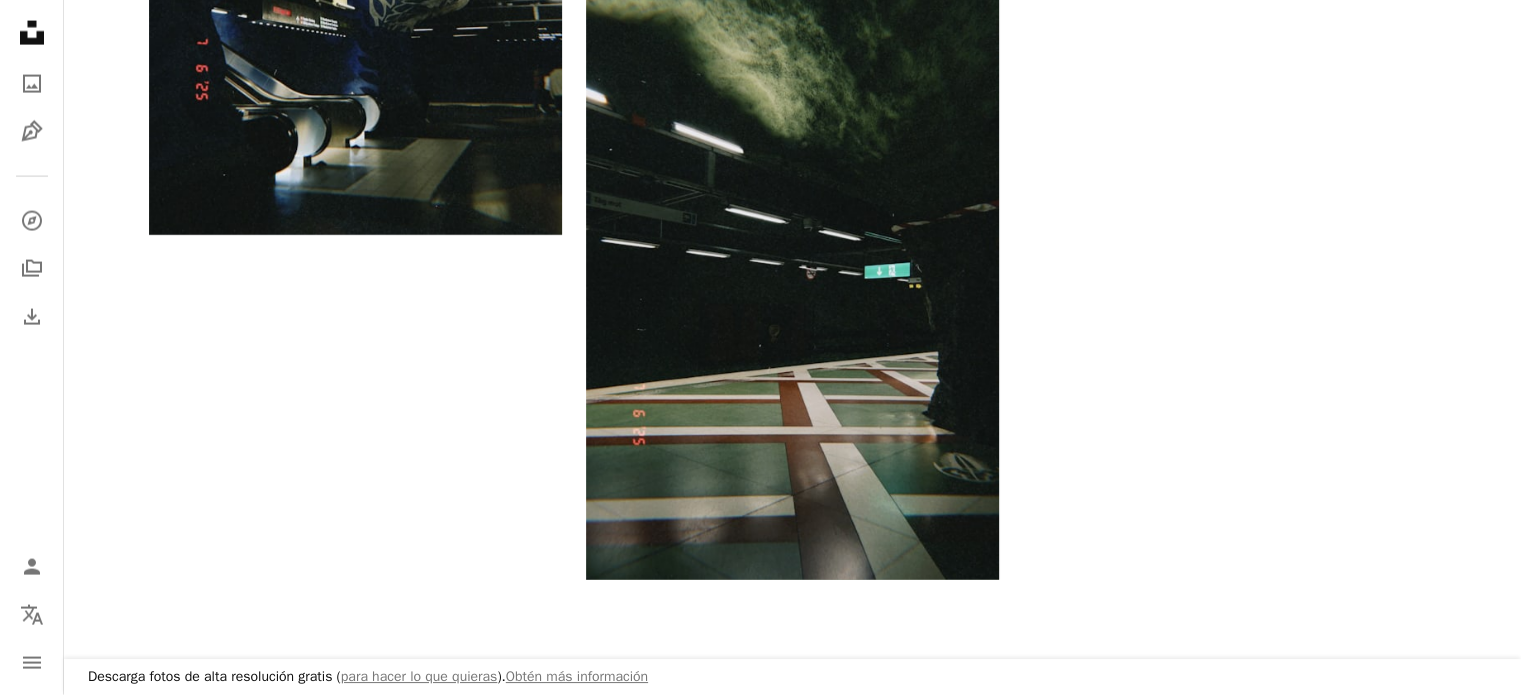 scroll, scrollTop: 4600, scrollLeft: 0, axis: vertical 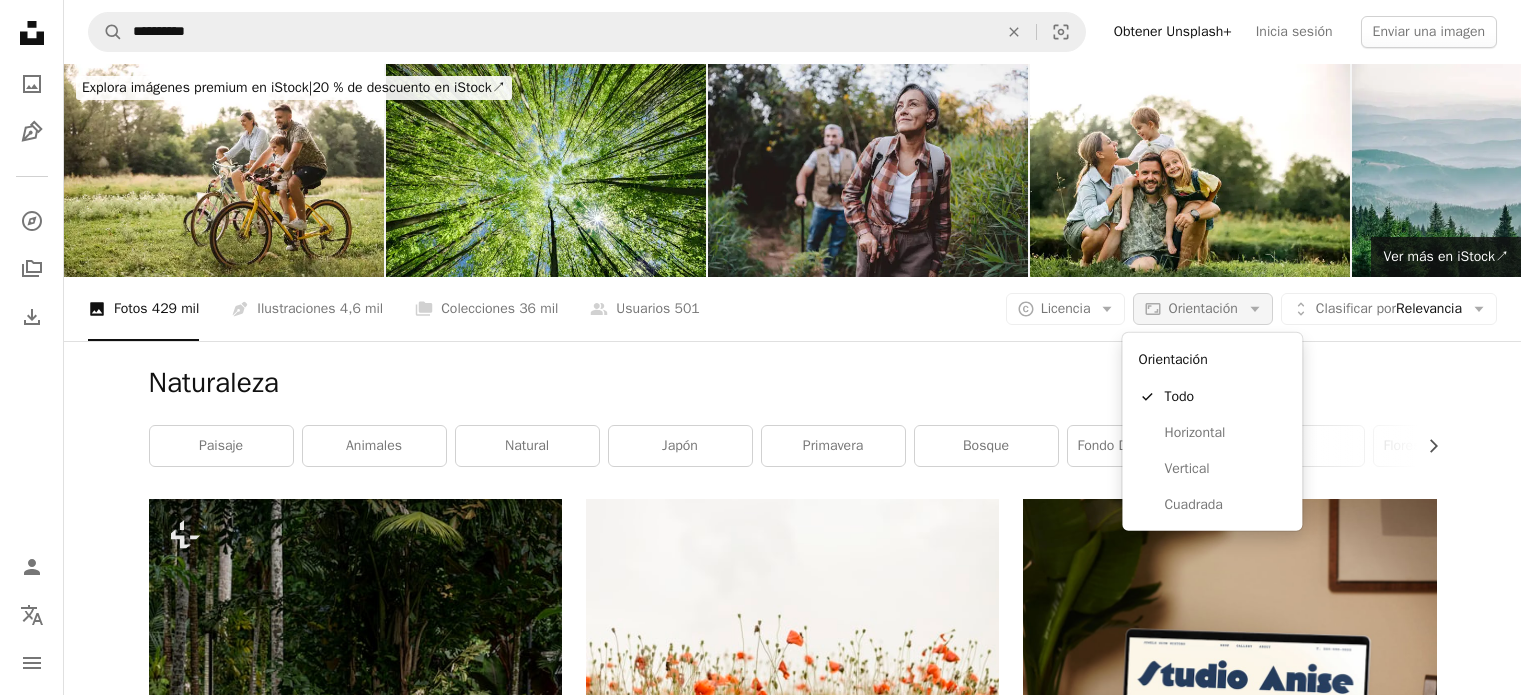 click on "Arrow down" 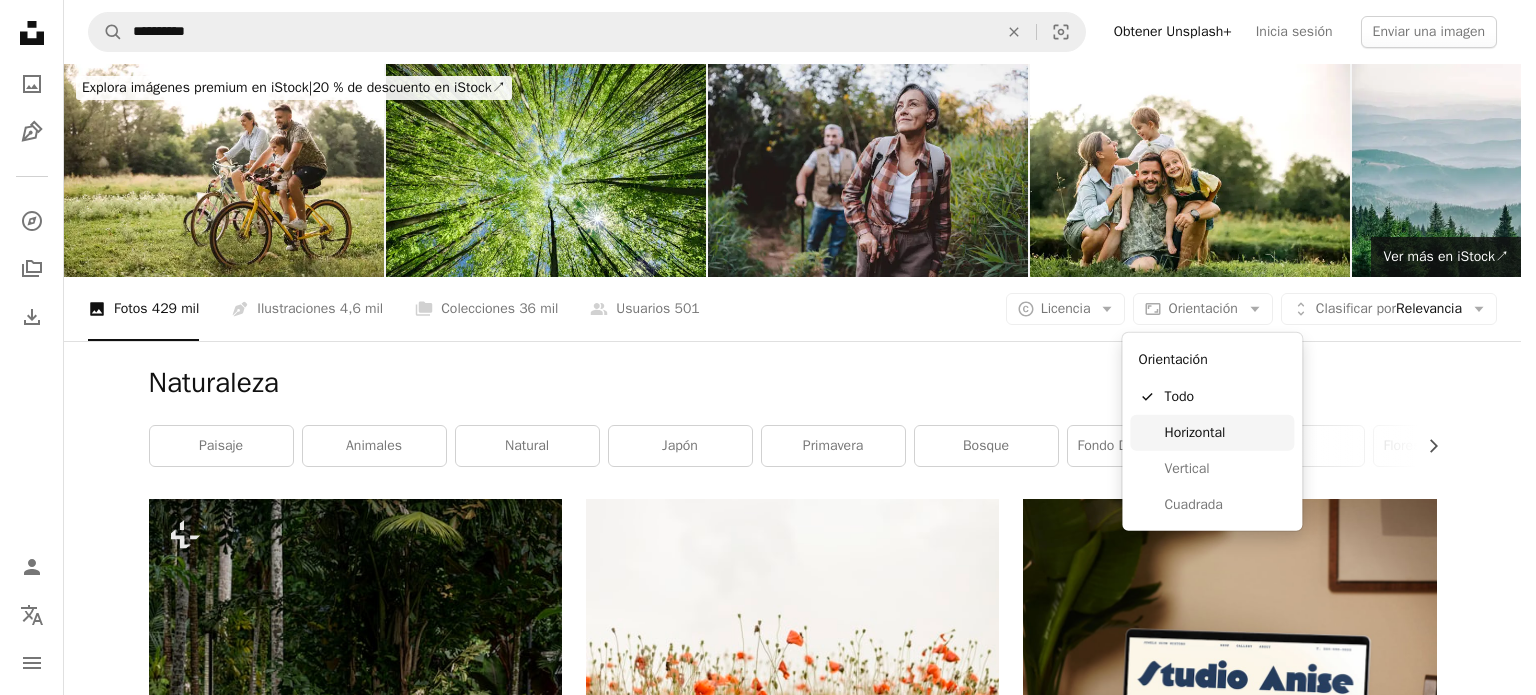 click on "Horizontal" at bounding box center (1225, 433) 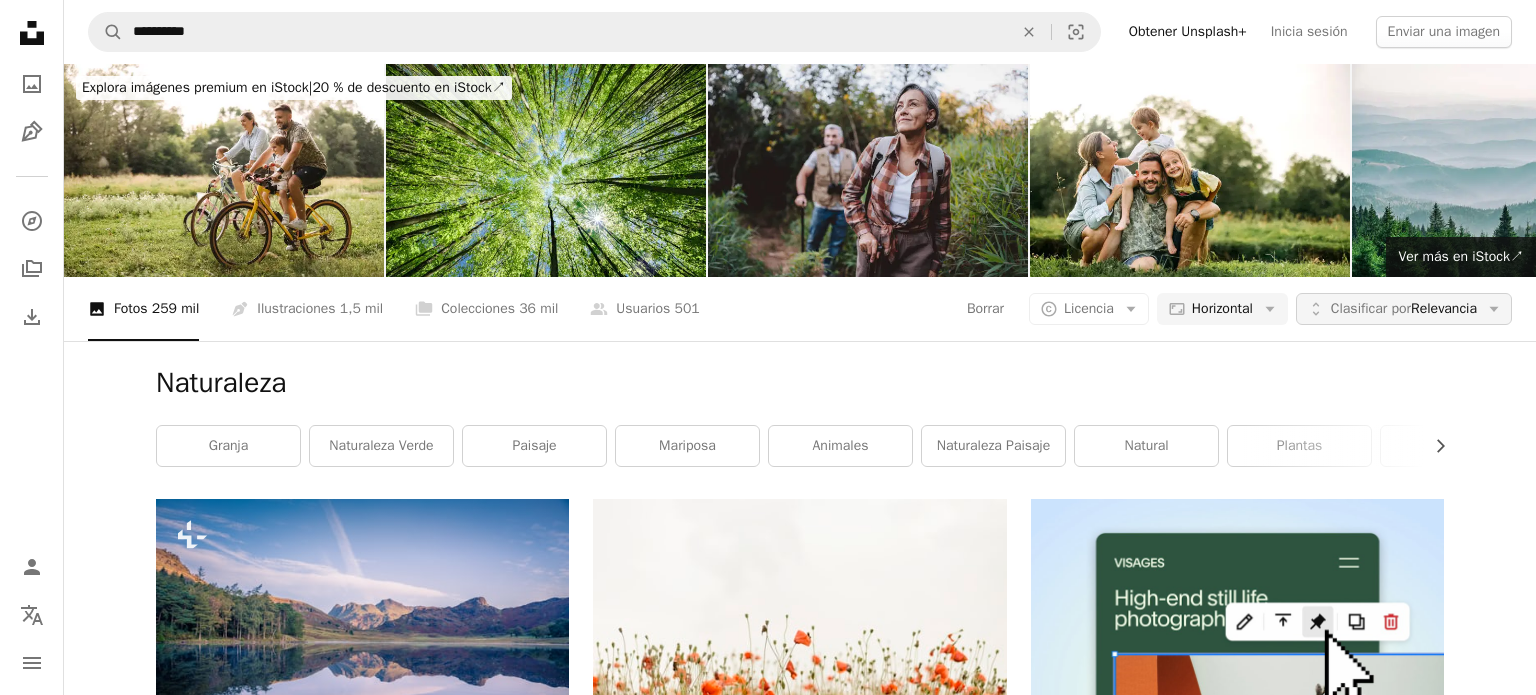 click on "Arrow down" 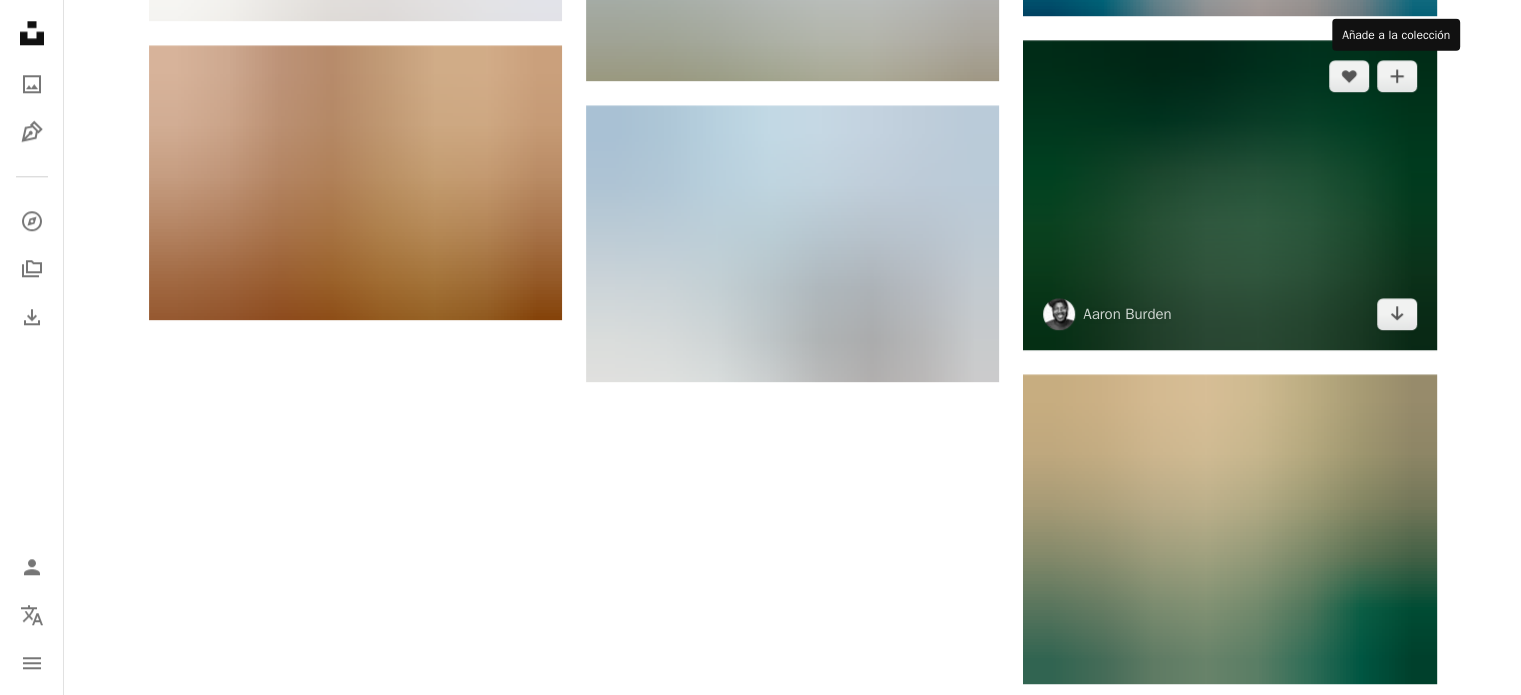 scroll, scrollTop: 2300, scrollLeft: 0, axis: vertical 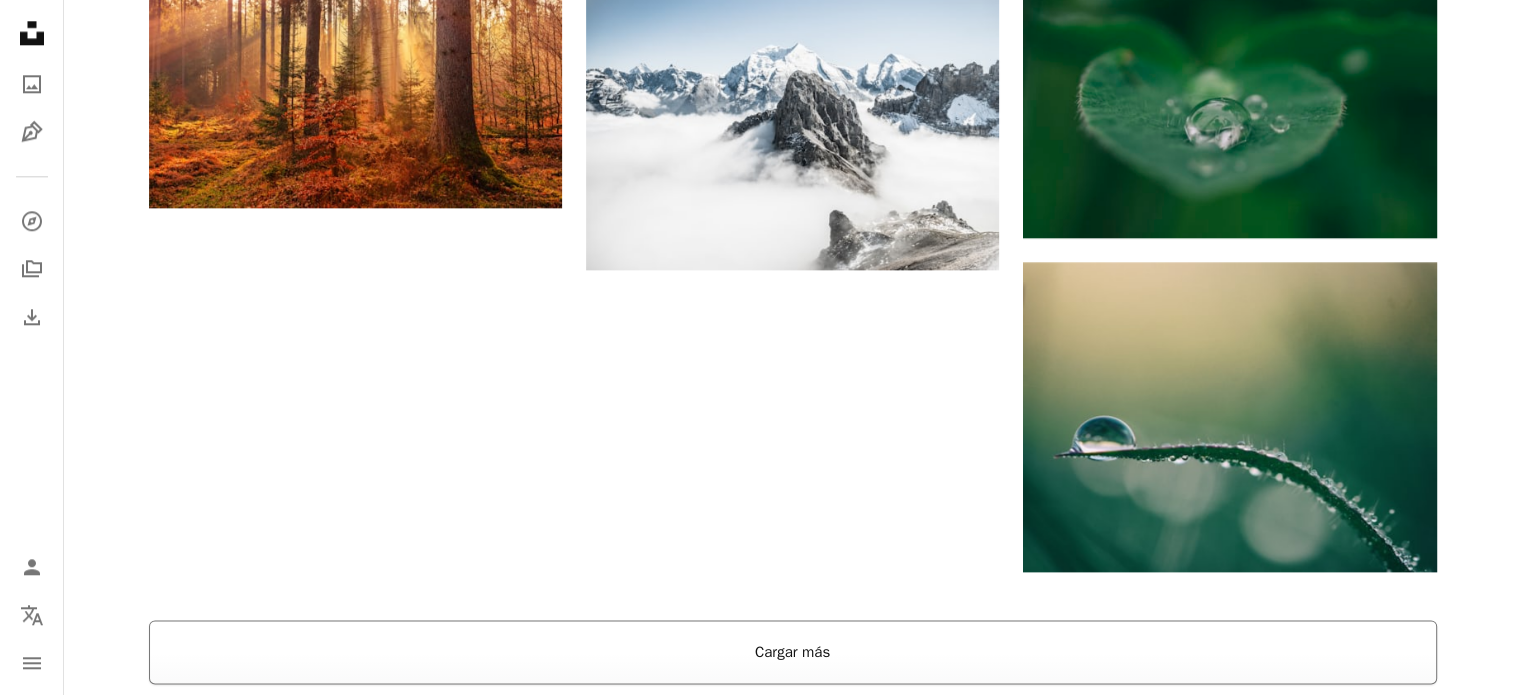 click on "Cargar más" at bounding box center (793, 652) 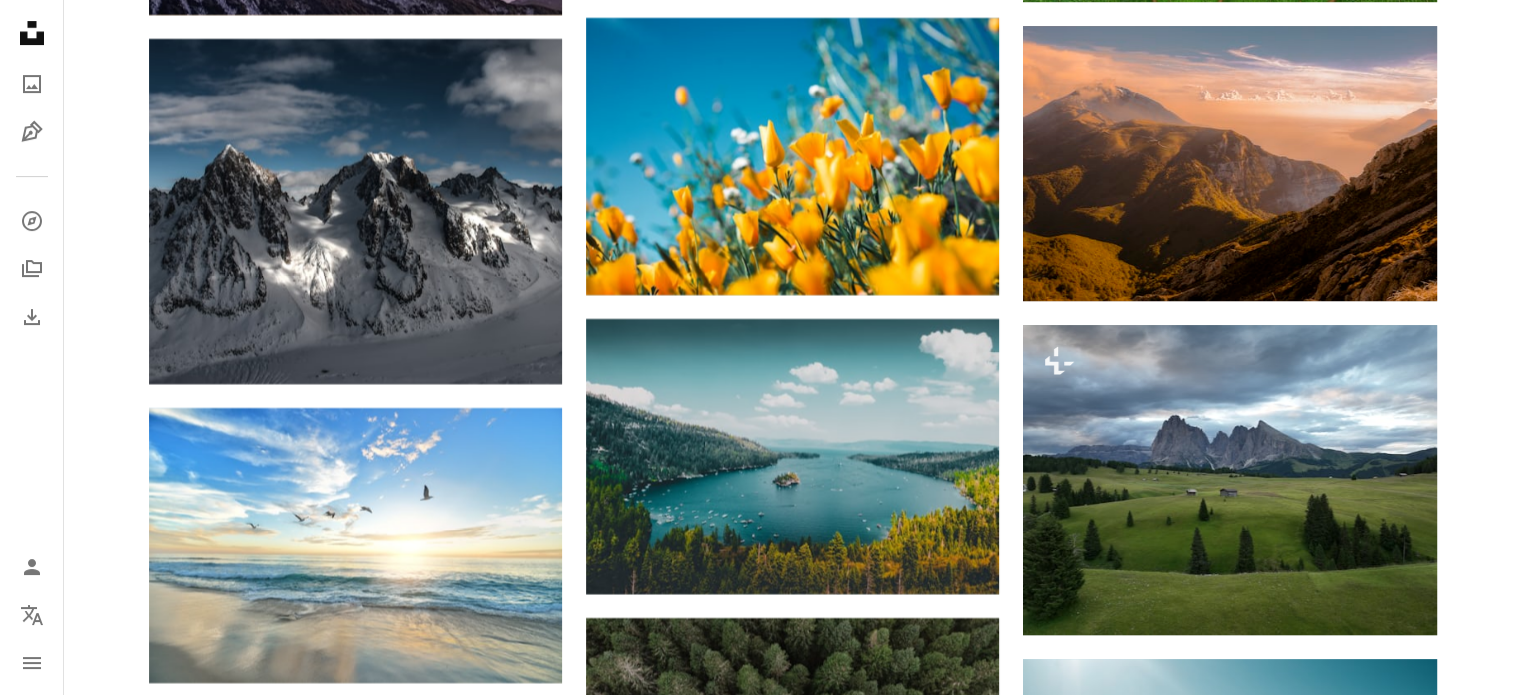 scroll, scrollTop: 8300, scrollLeft: 0, axis: vertical 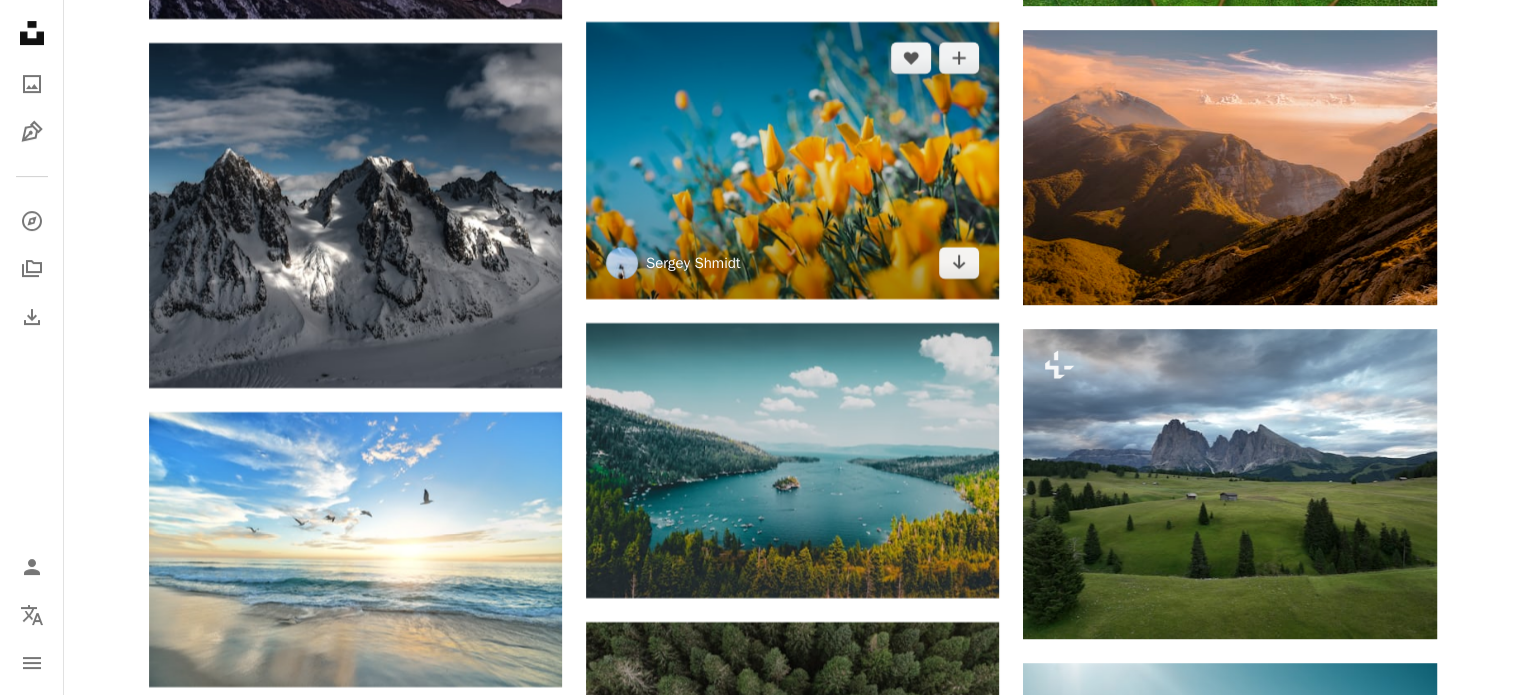 click on "Sergey Shmidt" at bounding box center (693, 263) 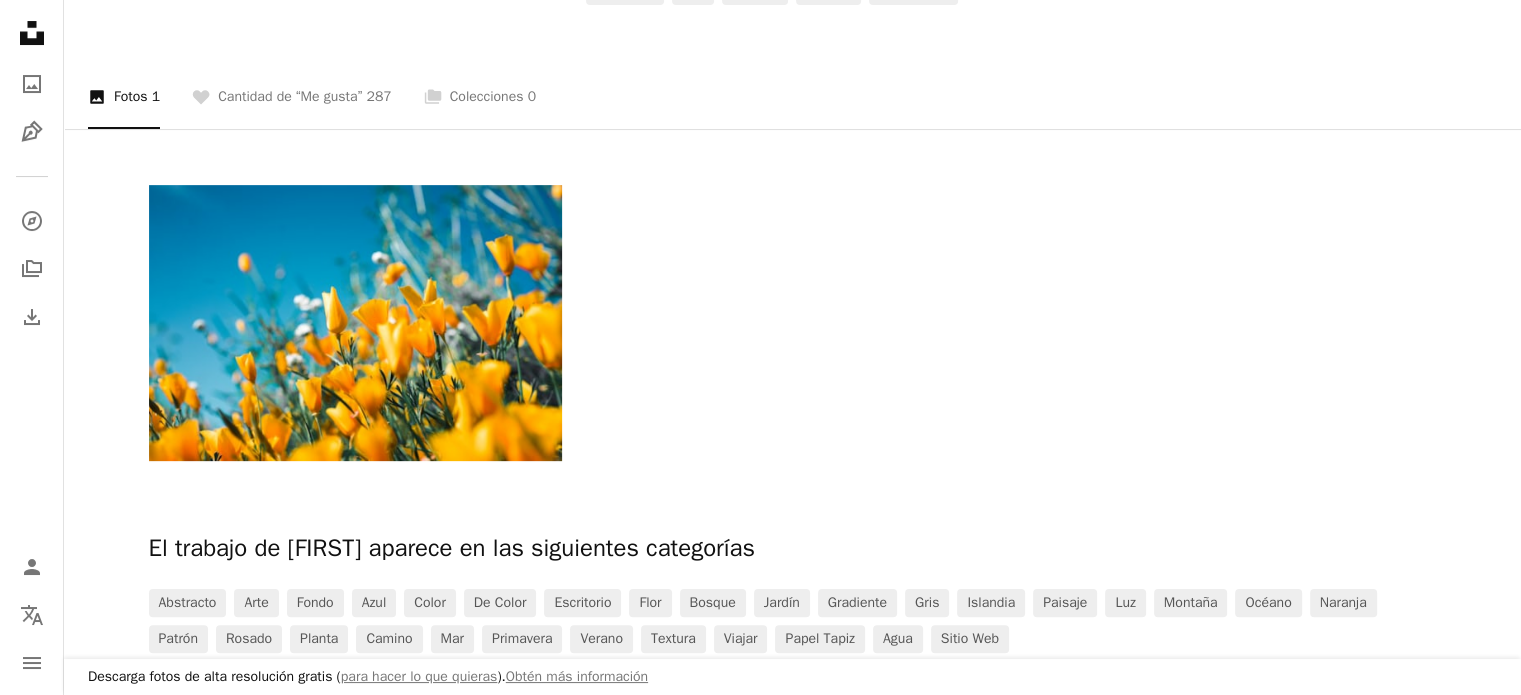 scroll, scrollTop: 500, scrollLeft: 0, axis: vertical 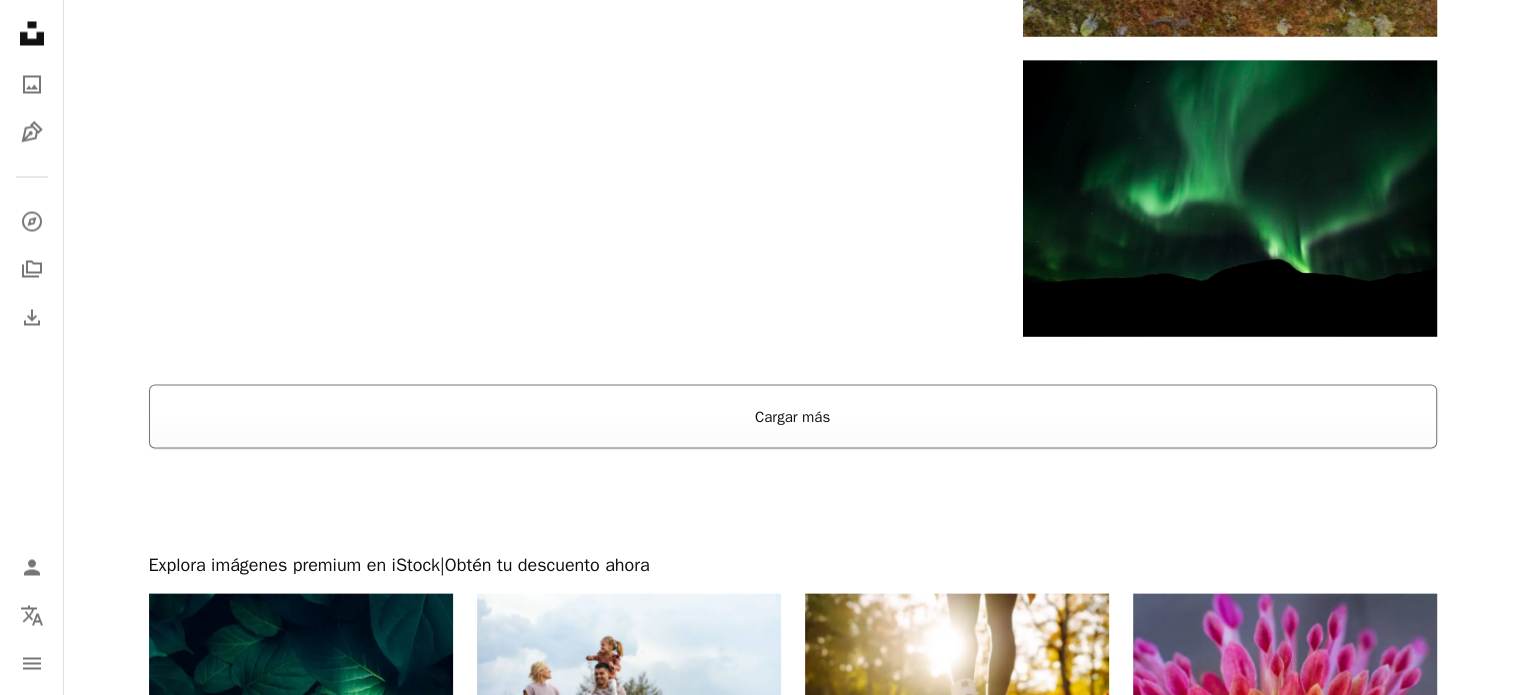 click on "Cargar más" at bounding box center (793, 416) 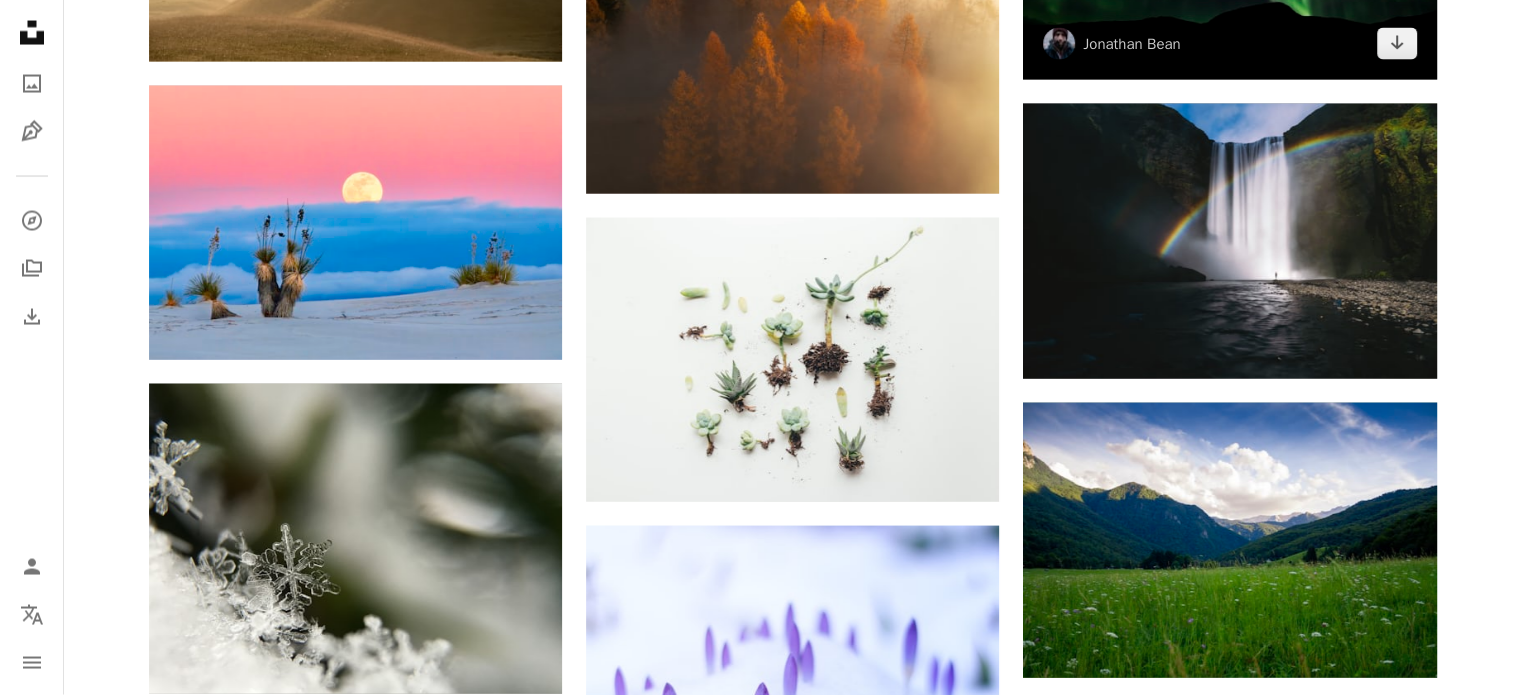 scroll, scrollTop: 11700, scrollLeft: 0, axis: vertical 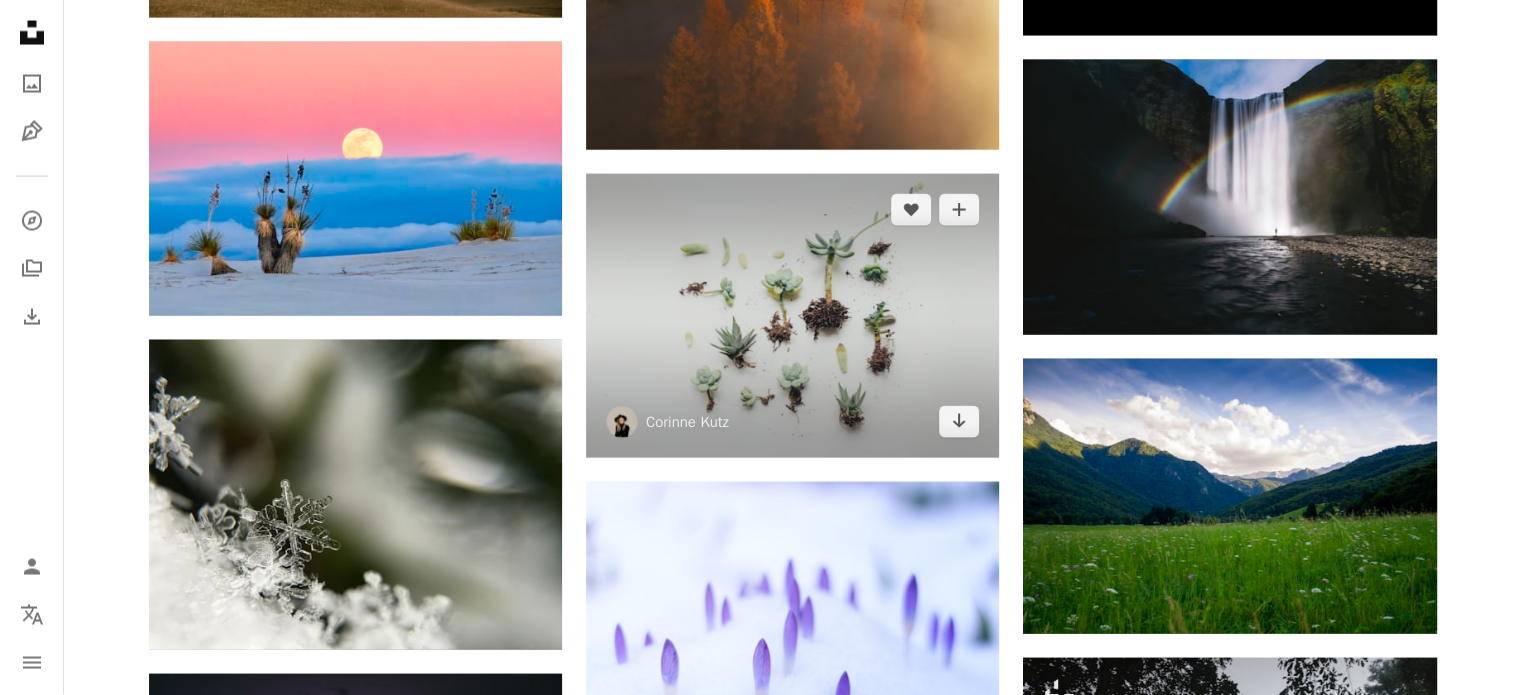 click at bounding box center (792, 316) 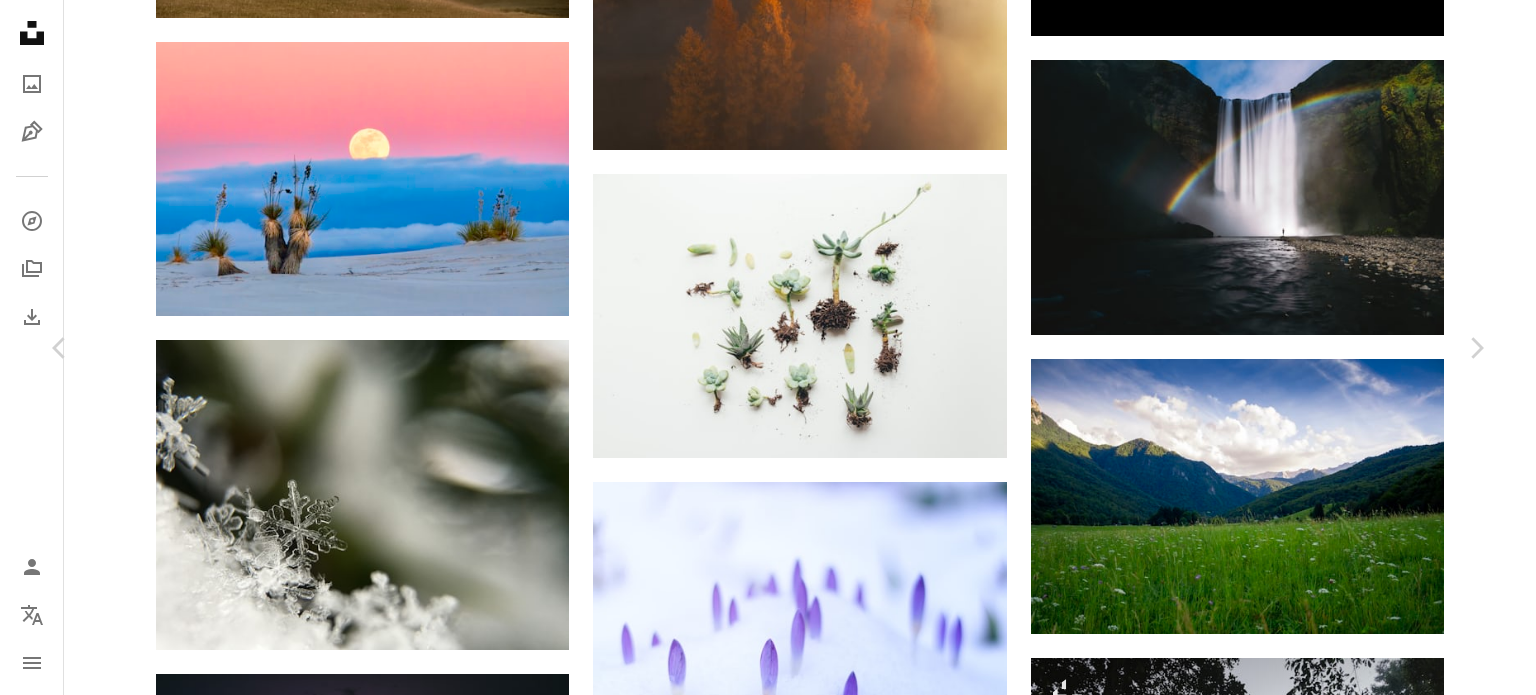 click on "An X shape Chevron left Chevron right [FIRST] [LAST] [USERNAME] A heart A plus sign Descargar gratis Chevron down Zoom in Visualizaciones [NUMBER] Descargas [NUMBER] Presentado en Fotos , Naturaleza A forward-right arrow Compartir Info icon Información More Actions Calendar outlined Publicado el [DATE] Safety Uso gratuito bajo la Licencia Unsplash flor verde planta Salud Blanco mínimo Antecedentes de la naturaleza suciedad suculento Flatlay holístico raíz fondo víveres arte espacio animal natural sitio web jardín Fotos de stock gratuitas Explora imágenes premium relacionadas en iStock | Ahorra un 20 % con el código UNSPLASH20 Ver más en iStock ↗ Imágenes relacionadas A heart A plus sign Copper and Wild Arrow pointing down A heart A plus sign [FIRST] [LAST] Arrow pointing down A heart A plus sign Scott Webb Disponible para contratación A checkmark inside of a circle A heart" at bounding box center (768, 4305) 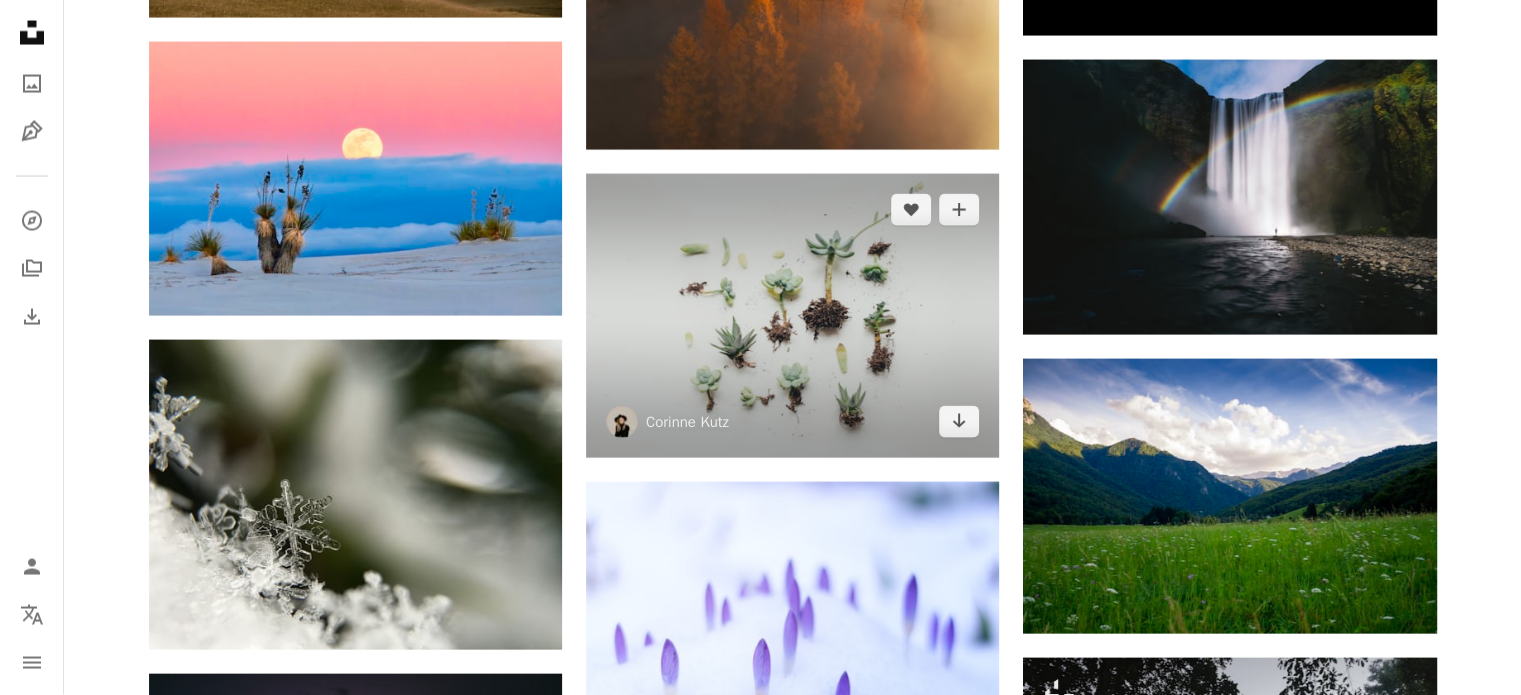 click on "Corinne Kutz" at bounding box center (667, 422) 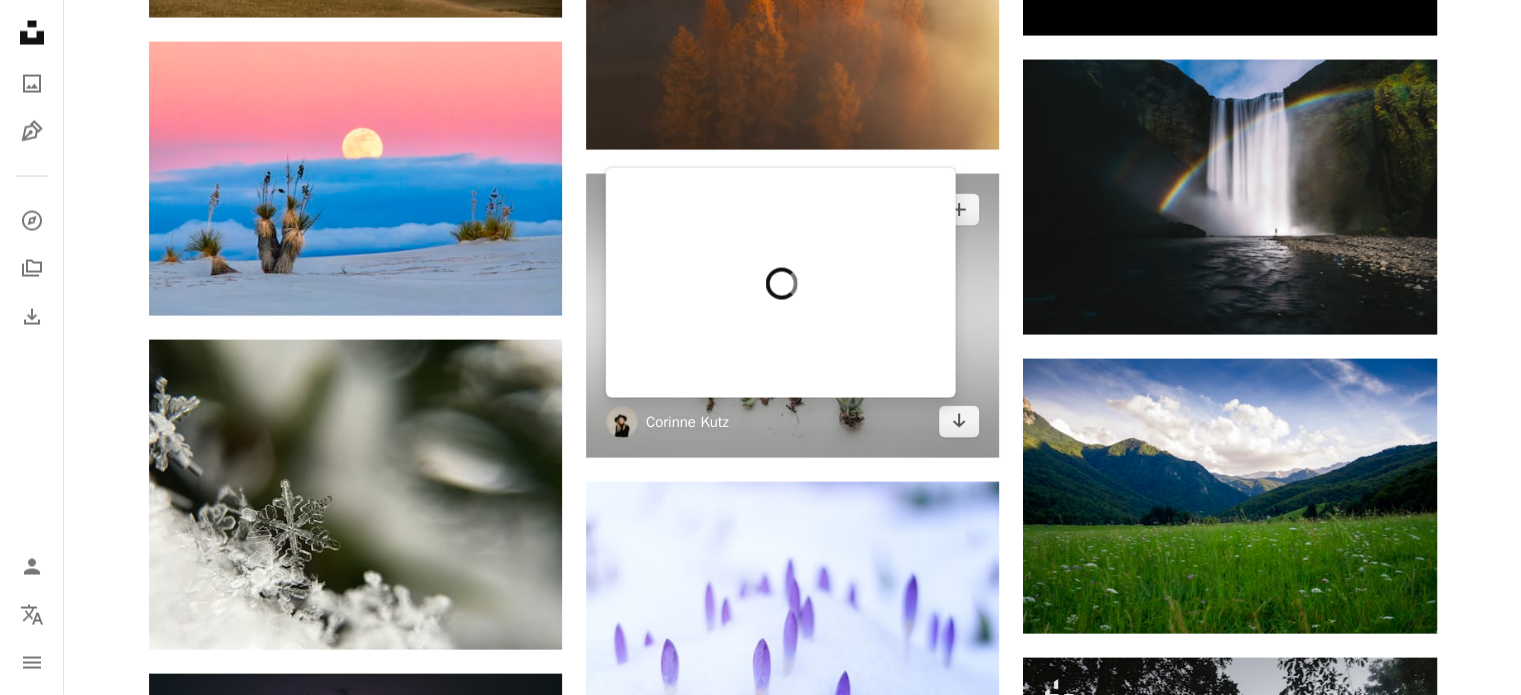 click on "Corinne Kutz" at bounding box center [687, 422] 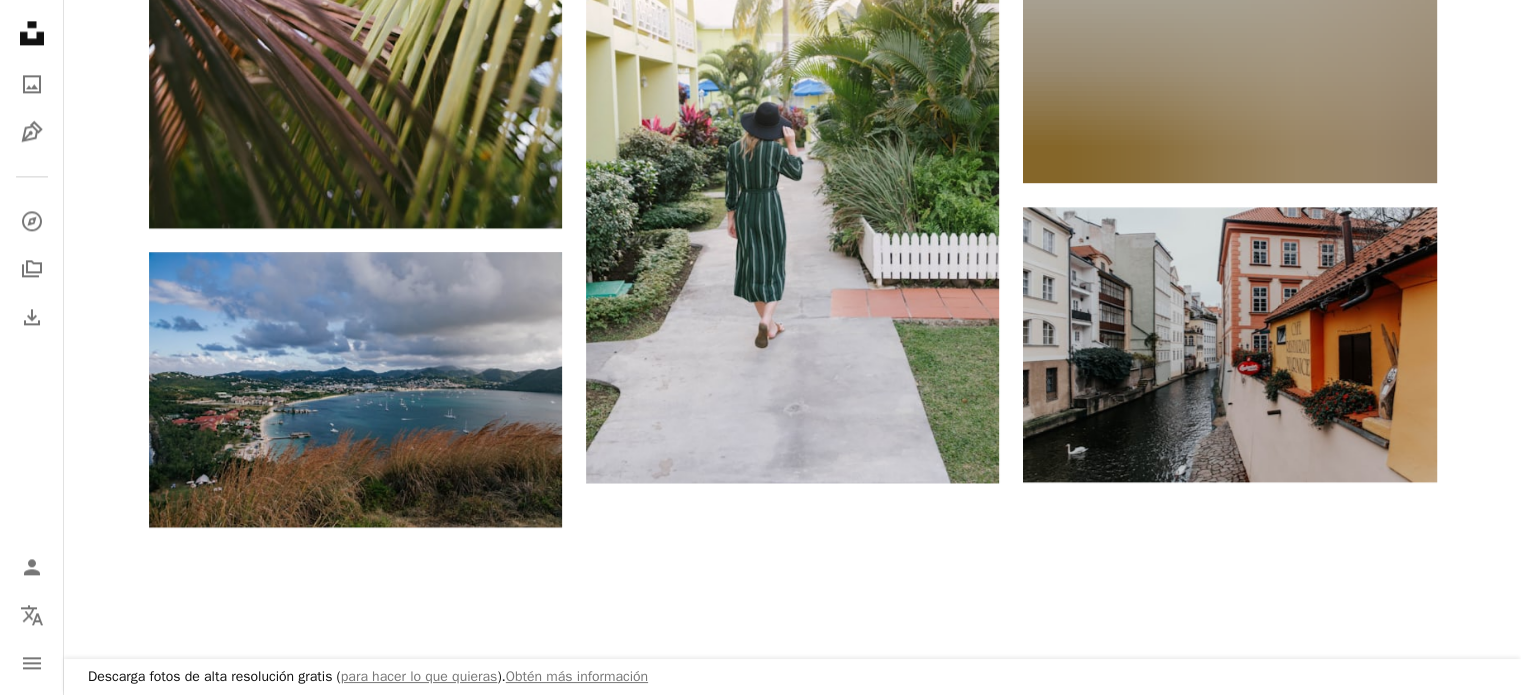 scroll, scrollTop: 2900, scrollLeft: 0, axis: vertical 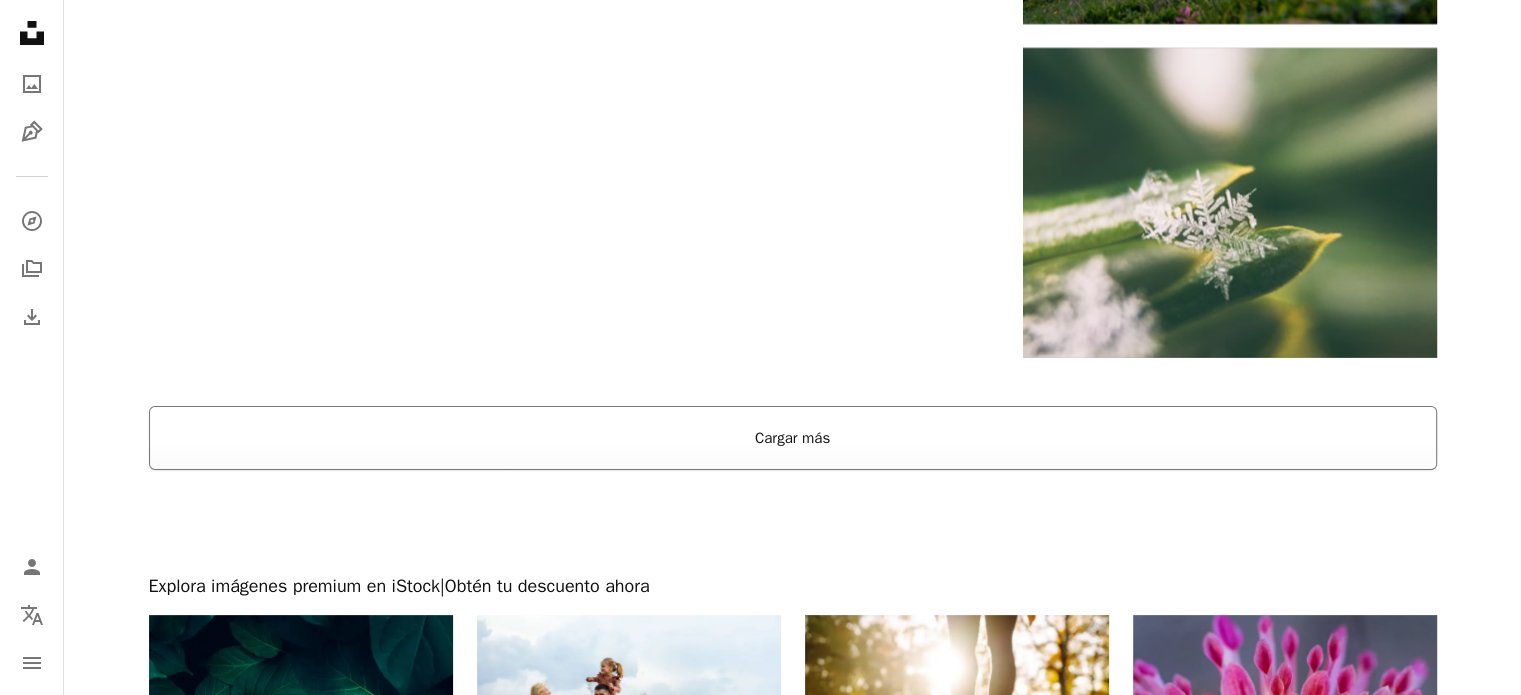 click on "Cargar más" at bounding box center [793, 438] 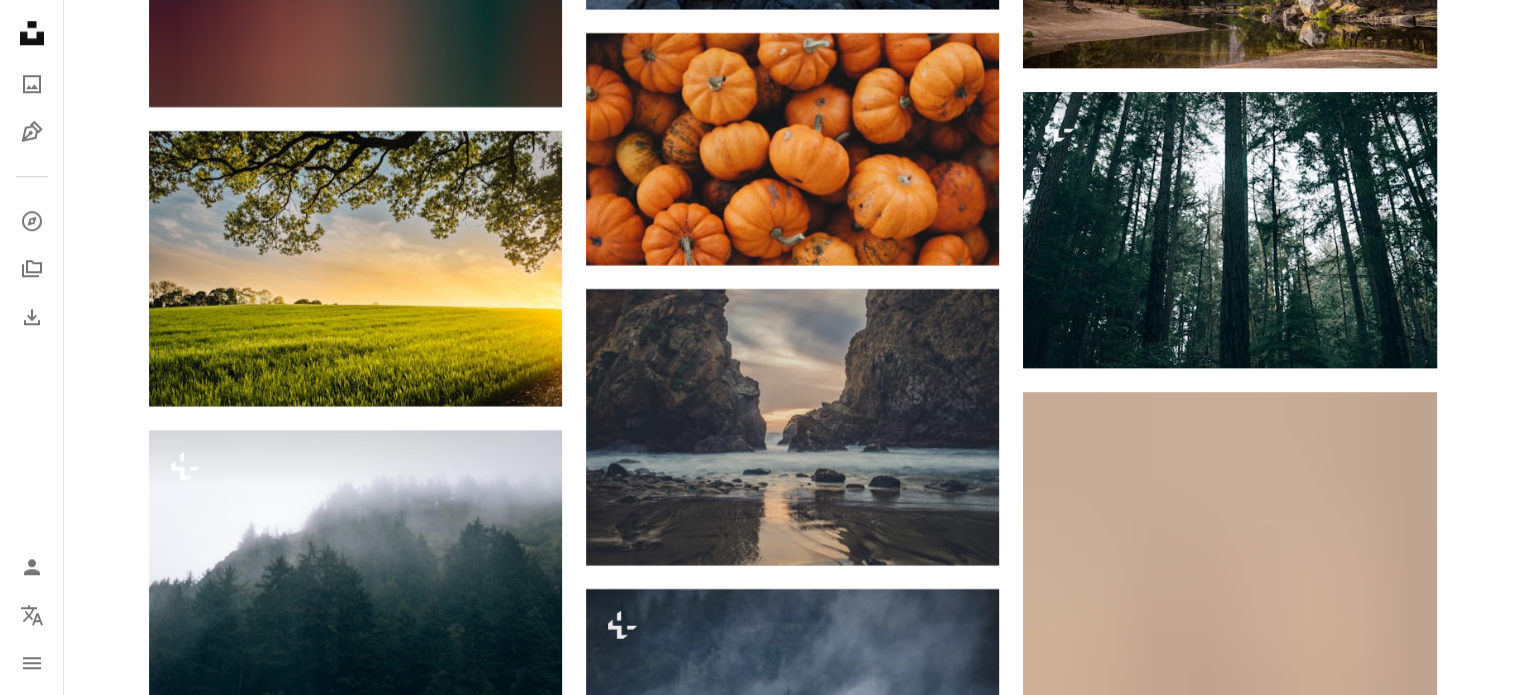 scroll, scrollTop: 24700, scrollLeft: 0, axis: vertical 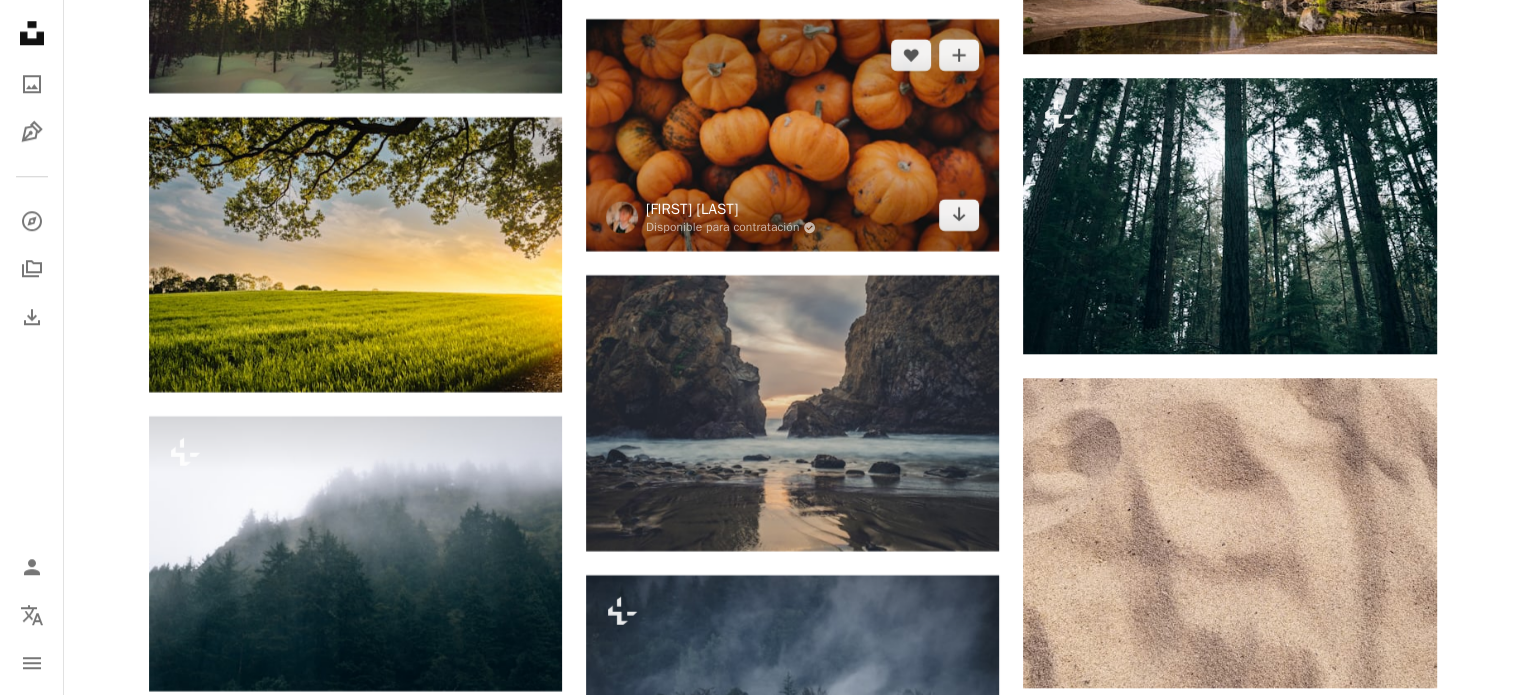 click on "[FIRST] [LAST]" at bounding box center (731, 209) 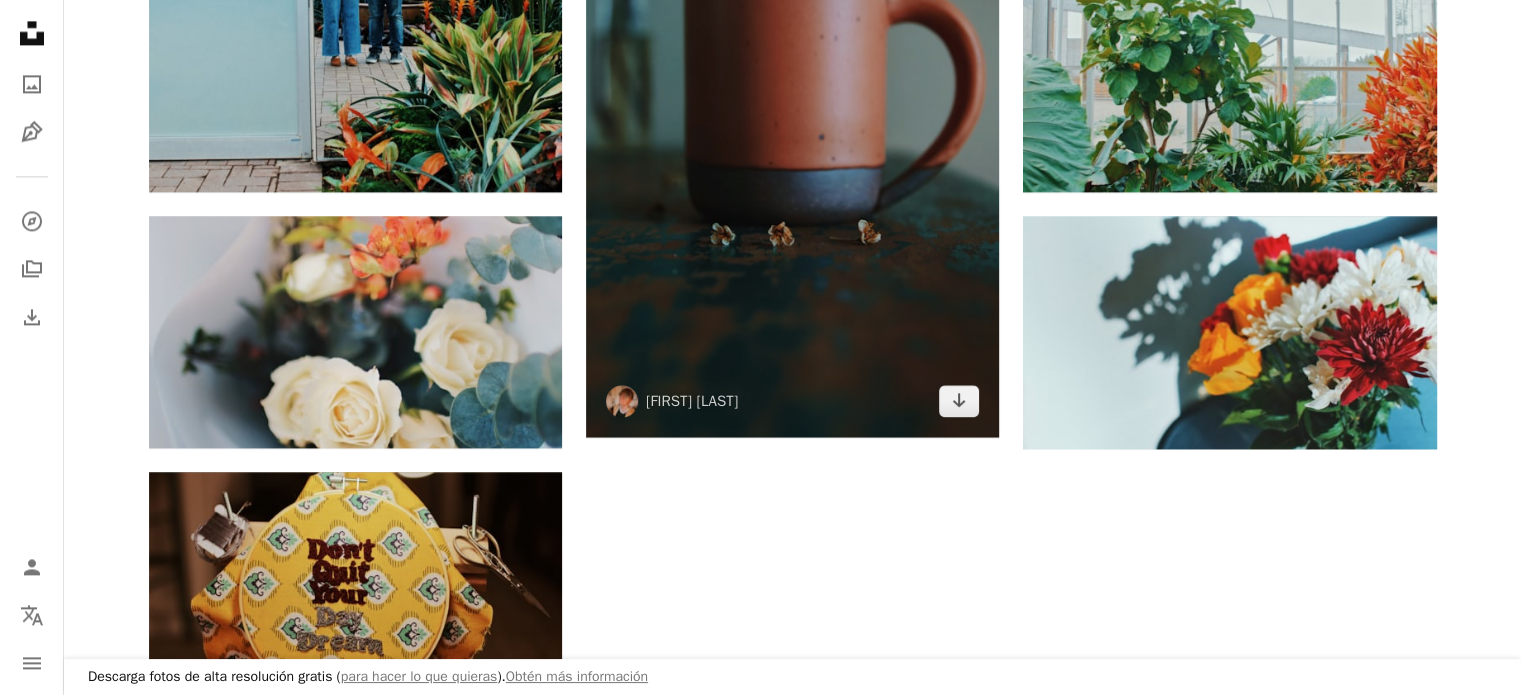 scroll, scrollTop: 3000, scrollLeft: 0, axis: vertical 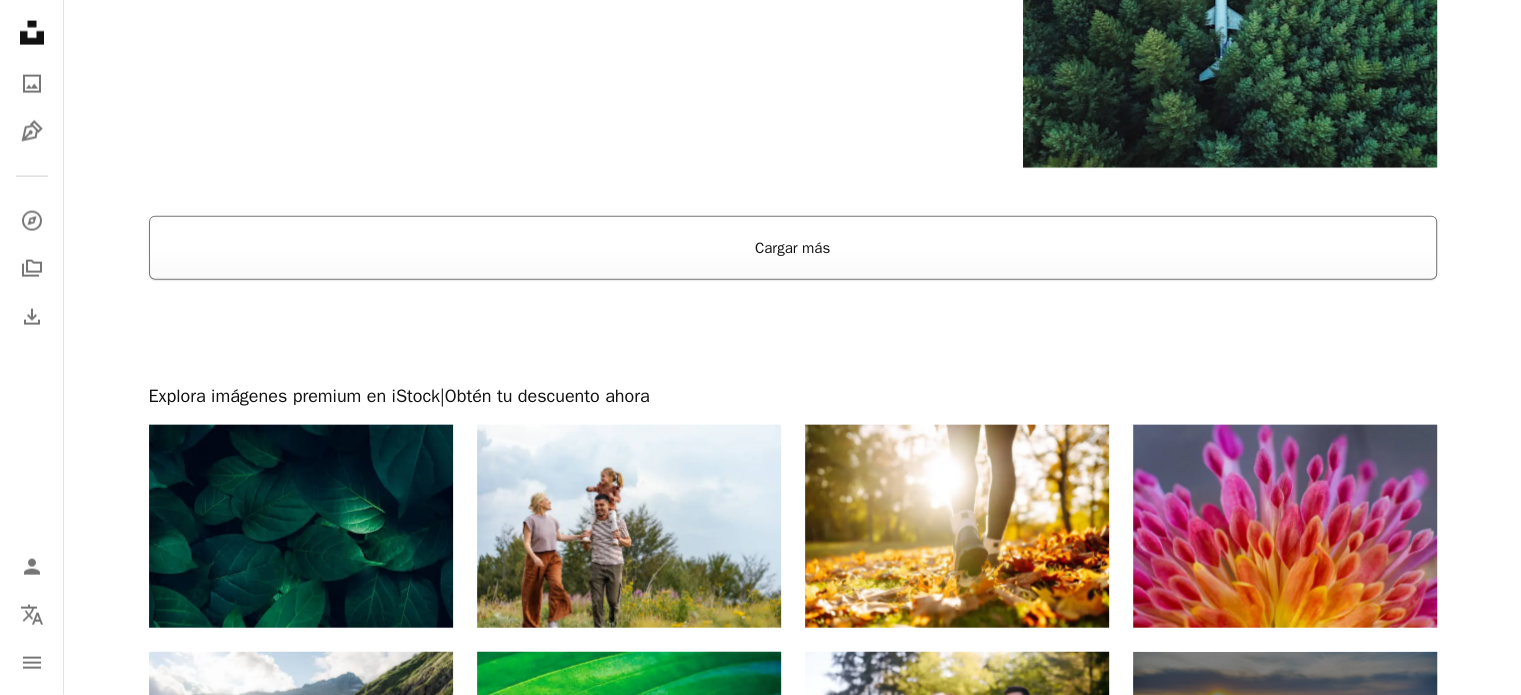 click on "Cargar más" at bounding box center [793, 248] 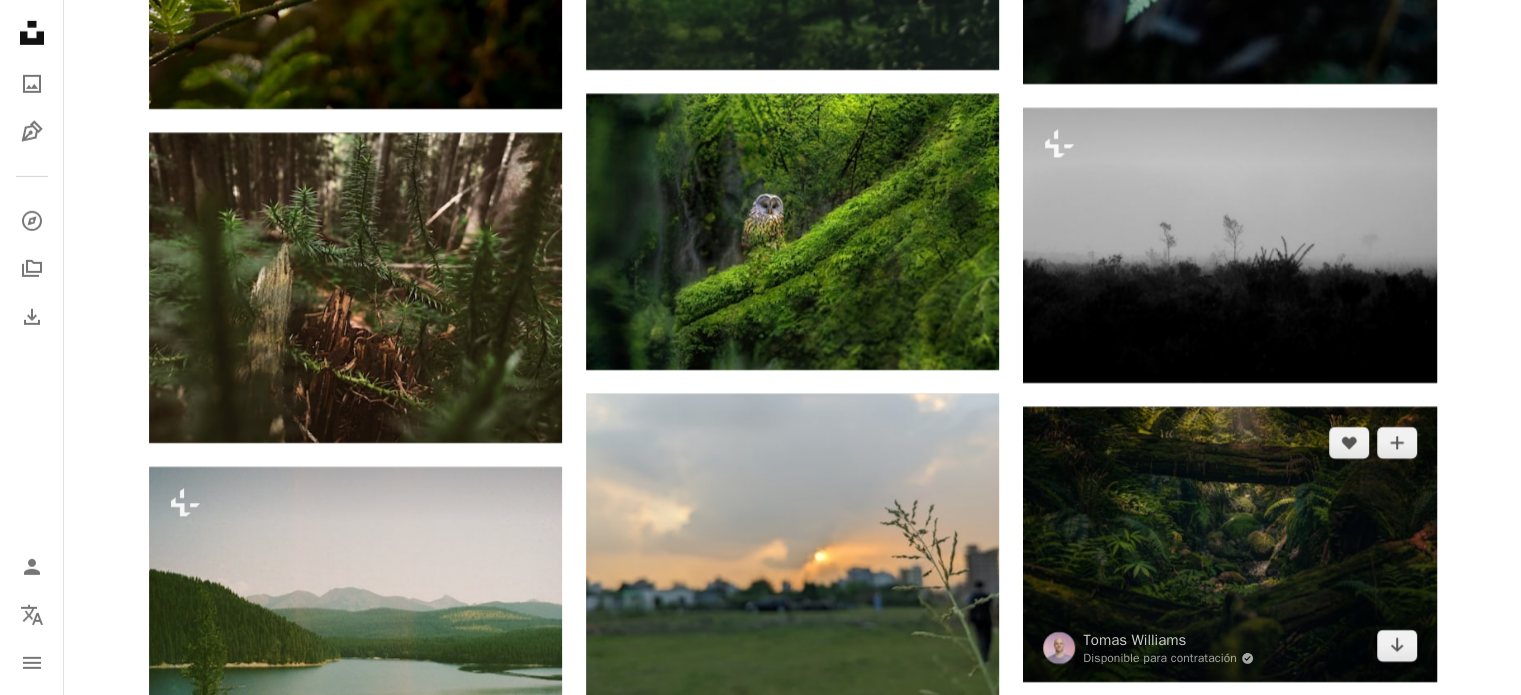 scroll, scrollTop: 36900, scrollLeft: 0, axis: vertical 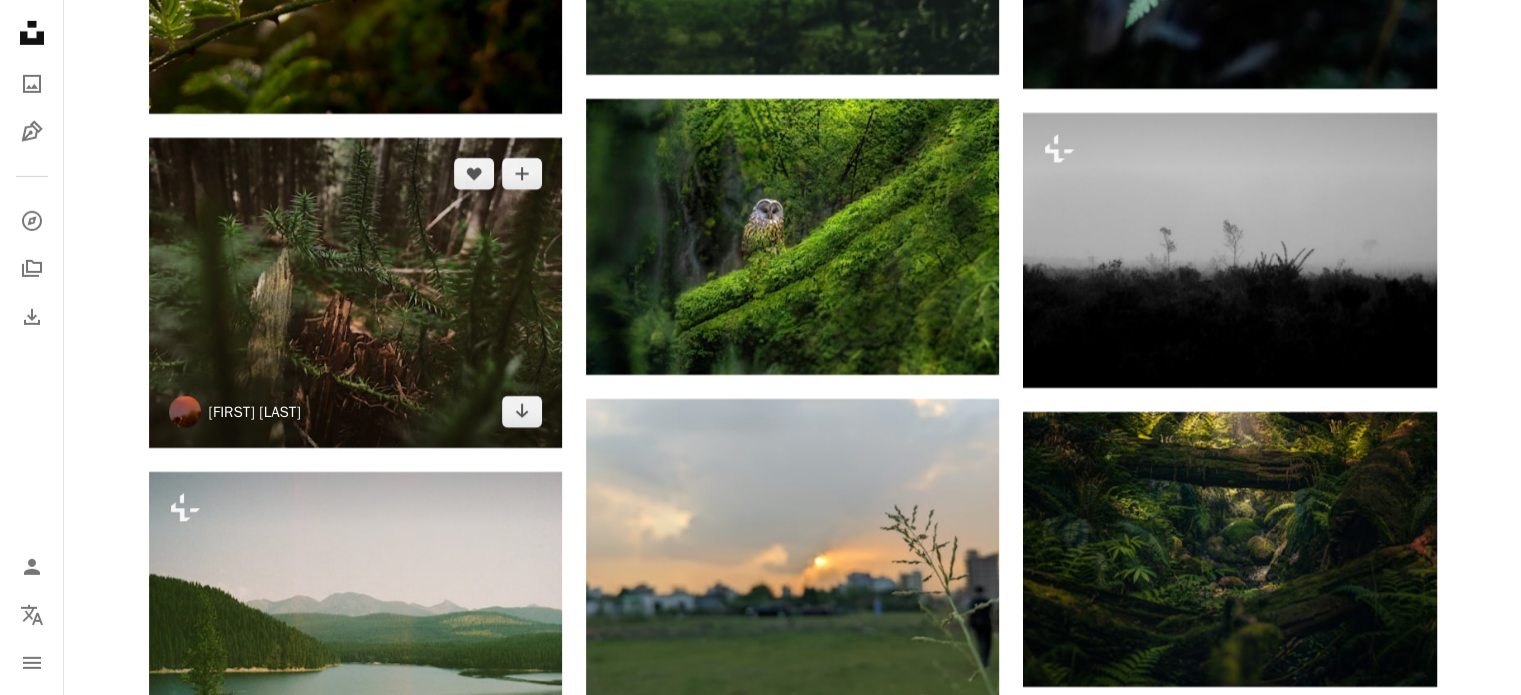 click on "[FIRST] [LAST]" at bounding box center [255, 412] 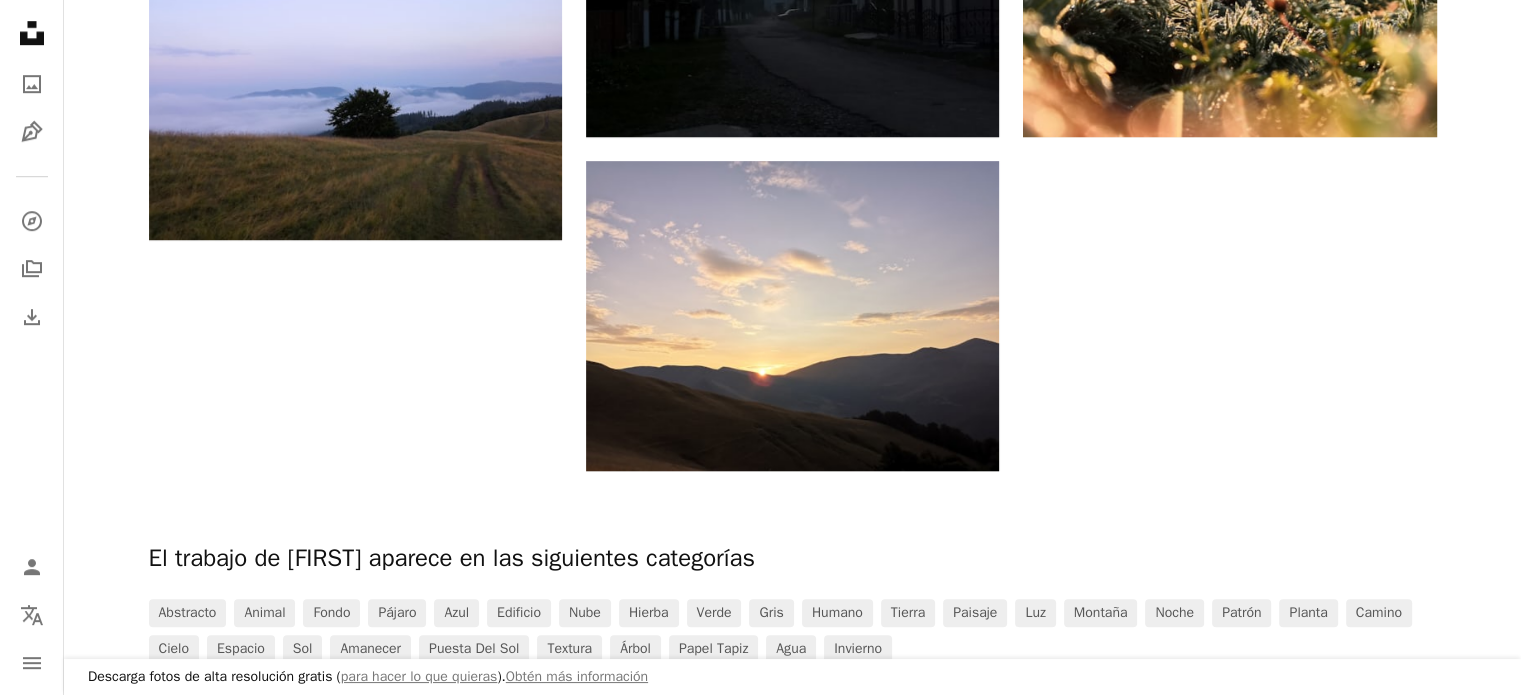 scroll, scrollTop: 1400, scrollLeft: 0, axis: vertical 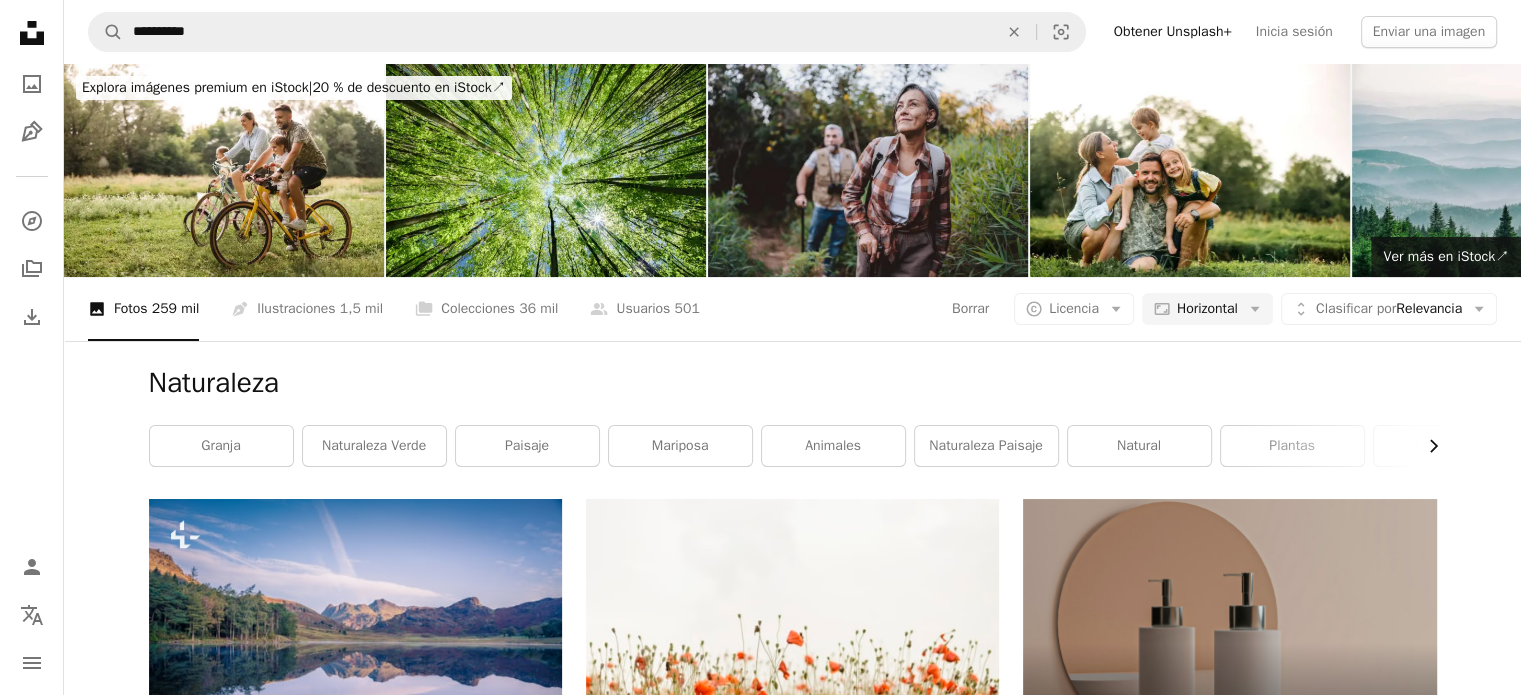click on "Chevron right" 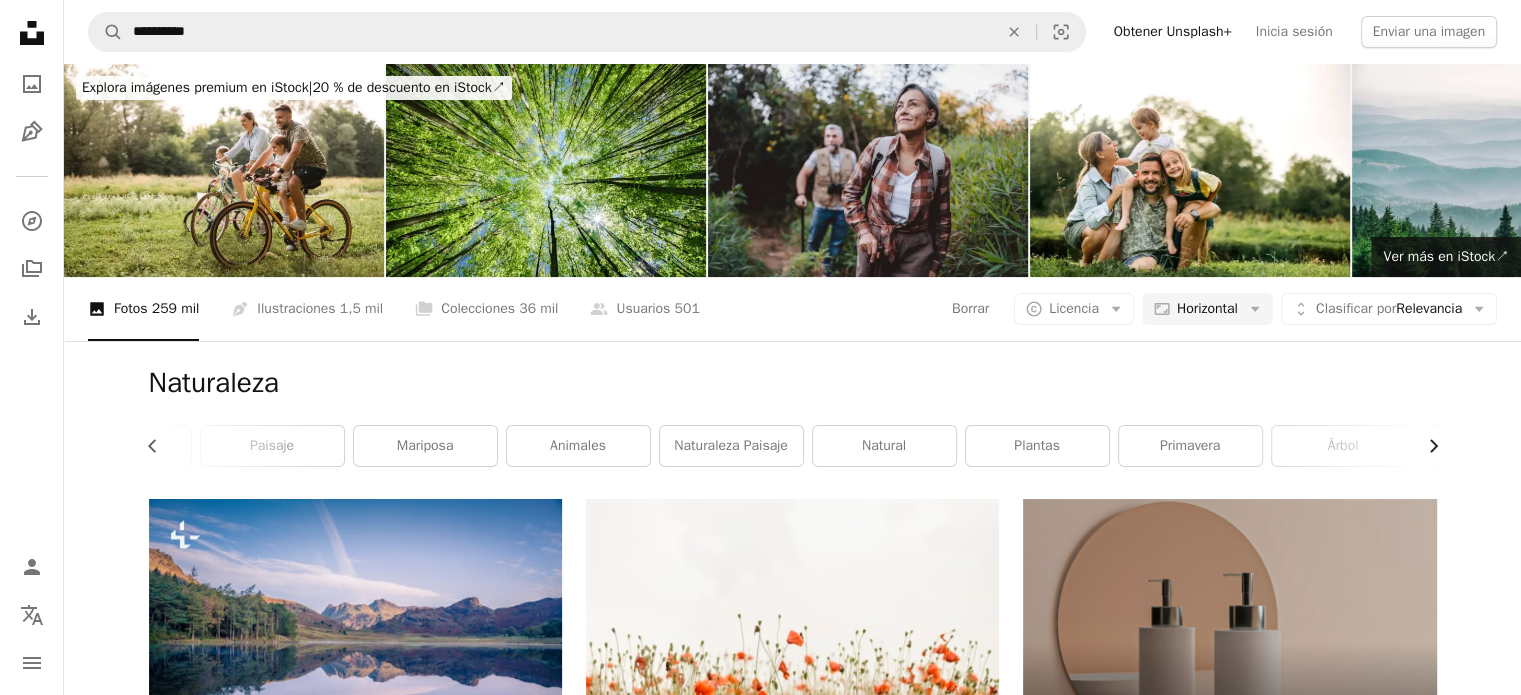scroll, scrollTop: 0, scrollLeft: 300, axis: horizontal 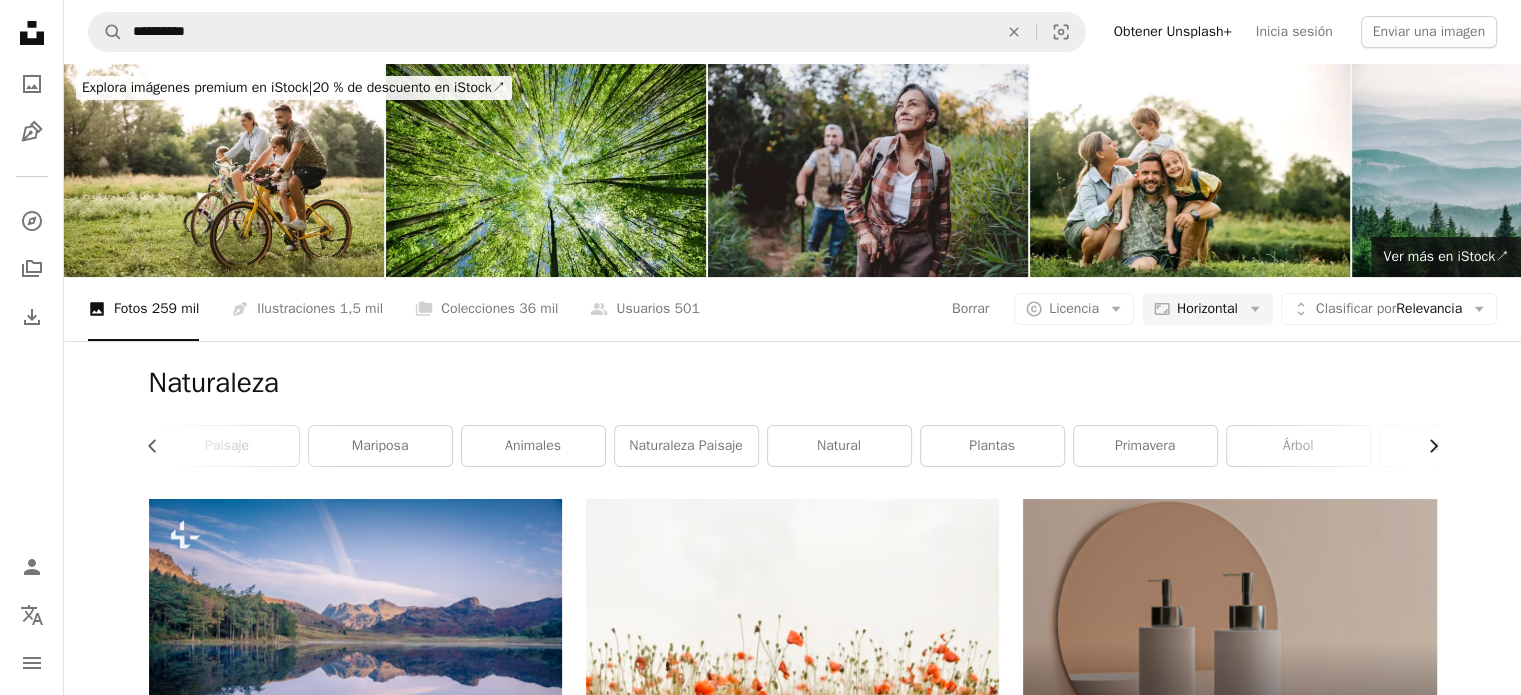 click on "Chevron right" 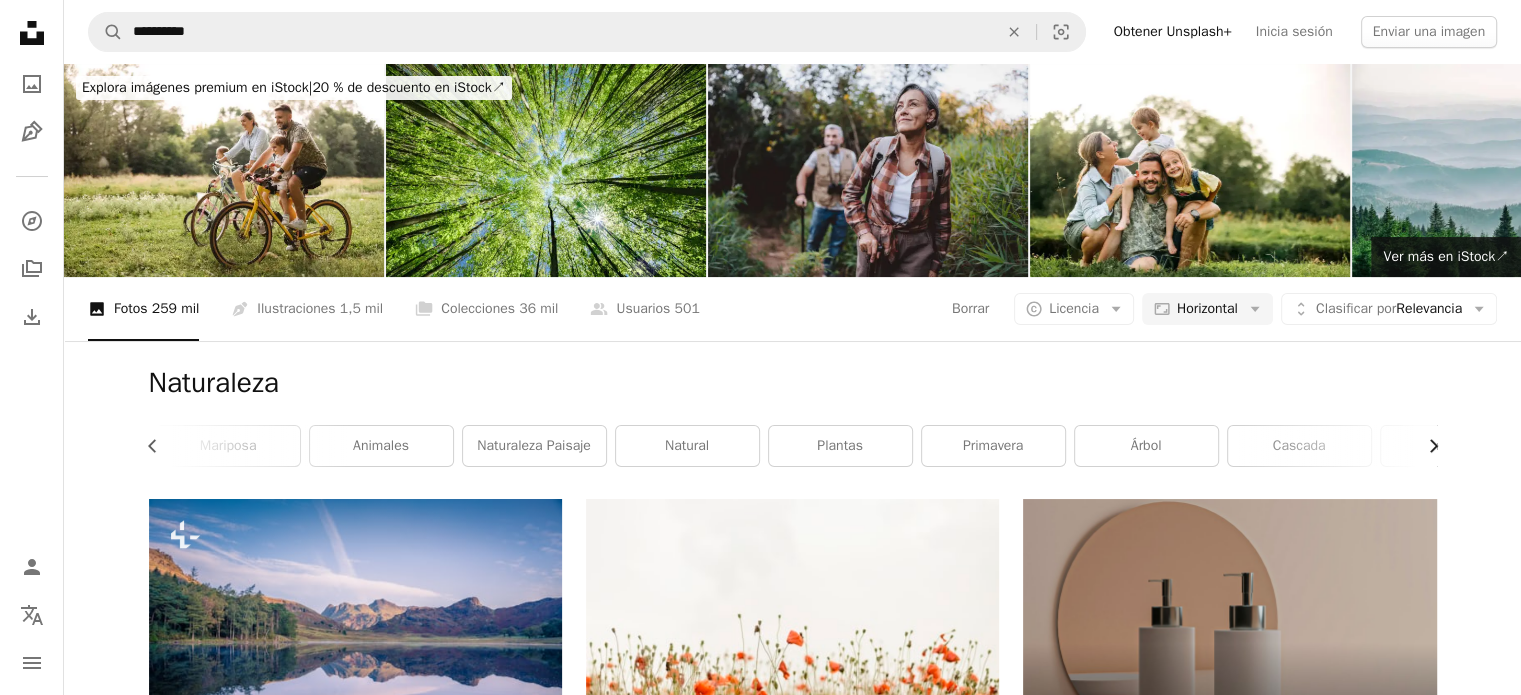 scroll, scrollTop: 0, scrollLeft: 540, axis: horizontal 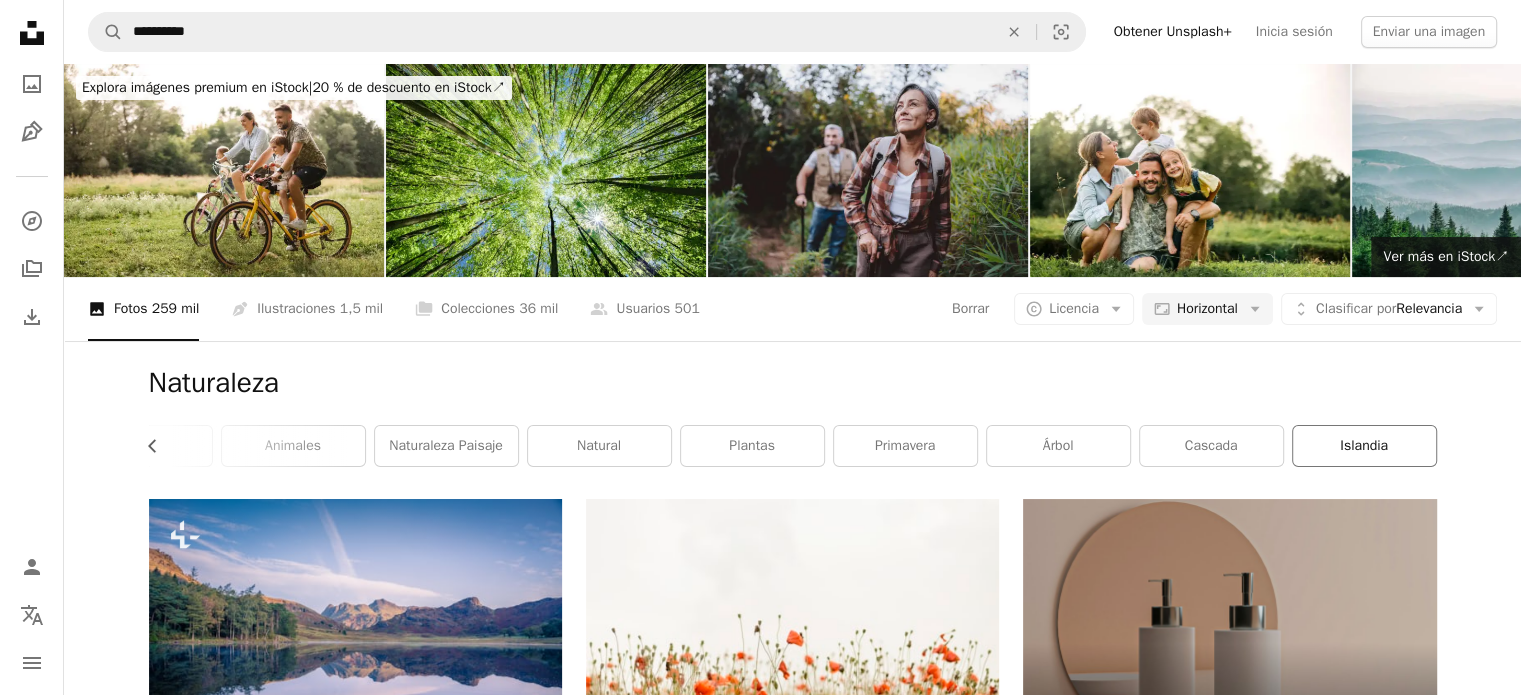 click on "Islandia" at bounding box center [1364, 446] 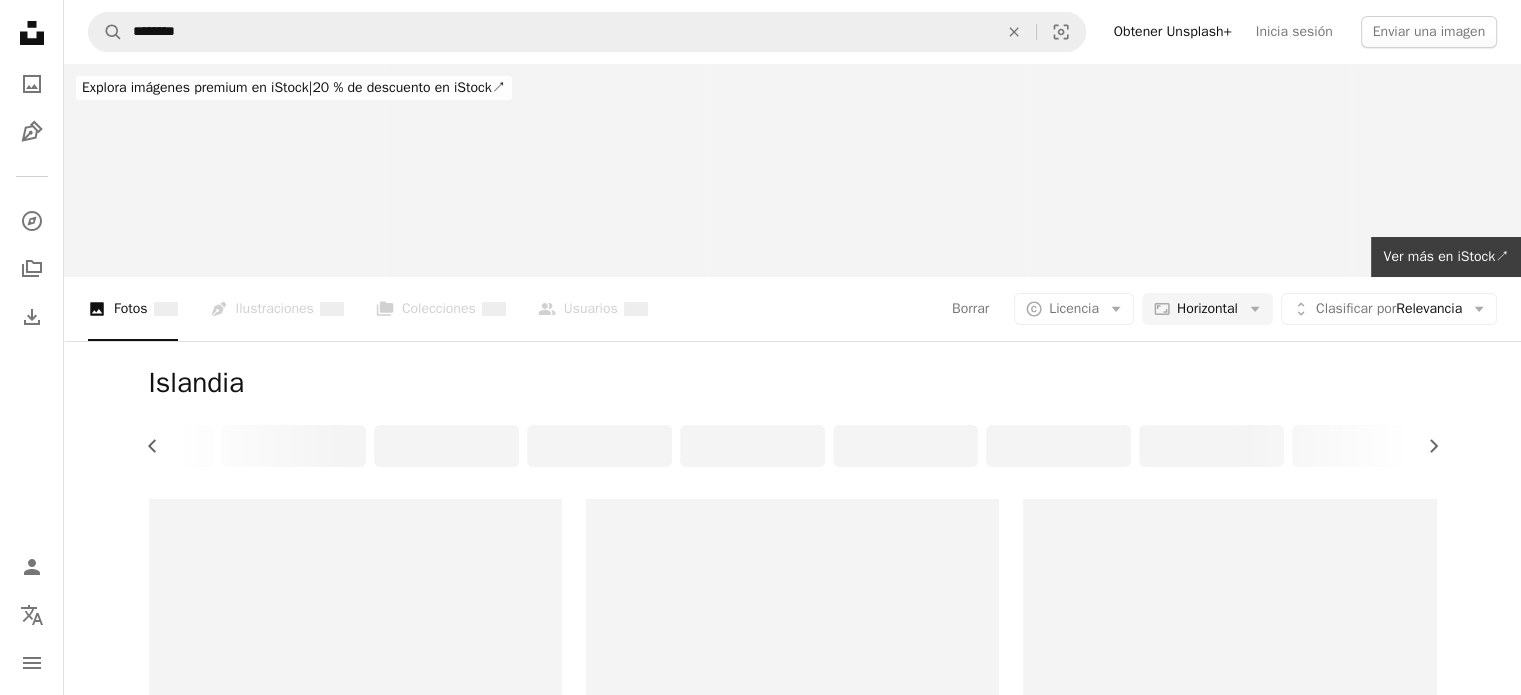 scroll, scrollTop: 0, scrollLeft: 80, axis: horizontal 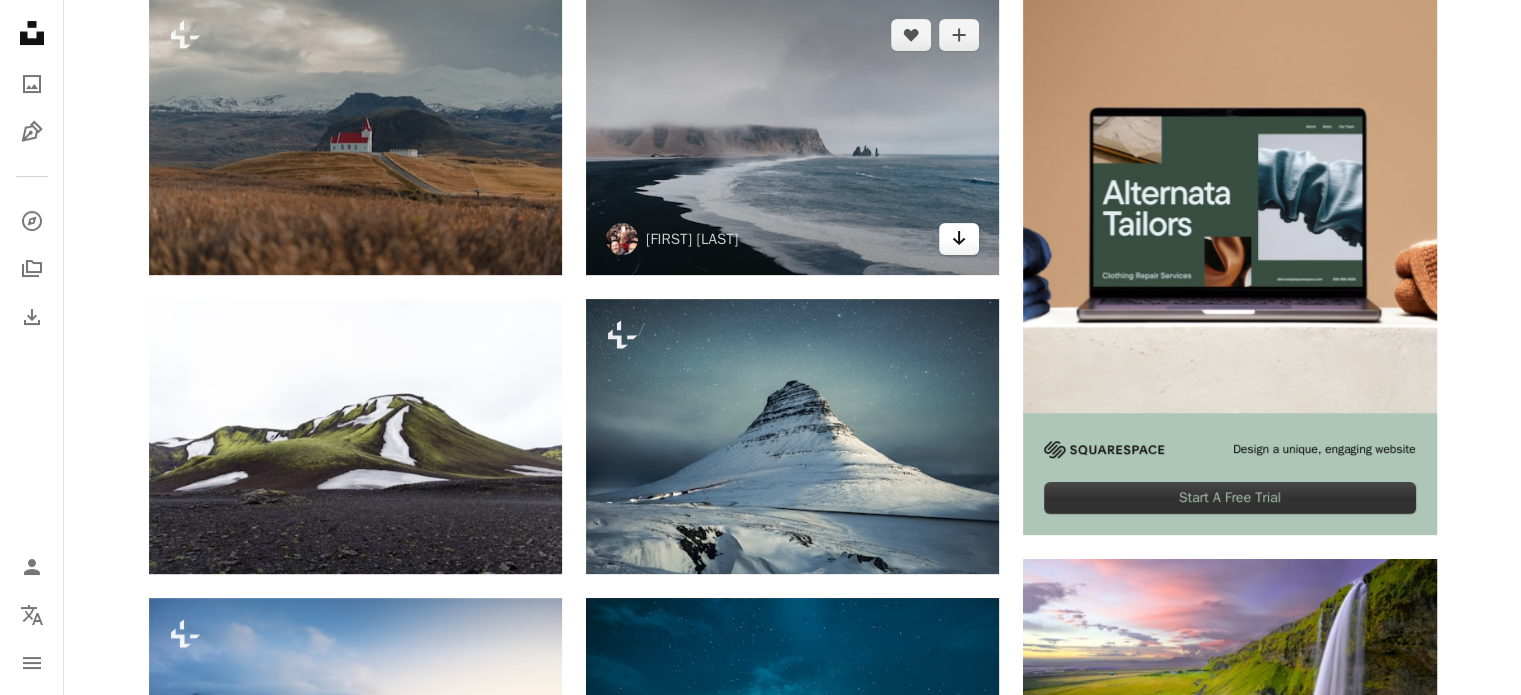 click on "Arrow pointing down" 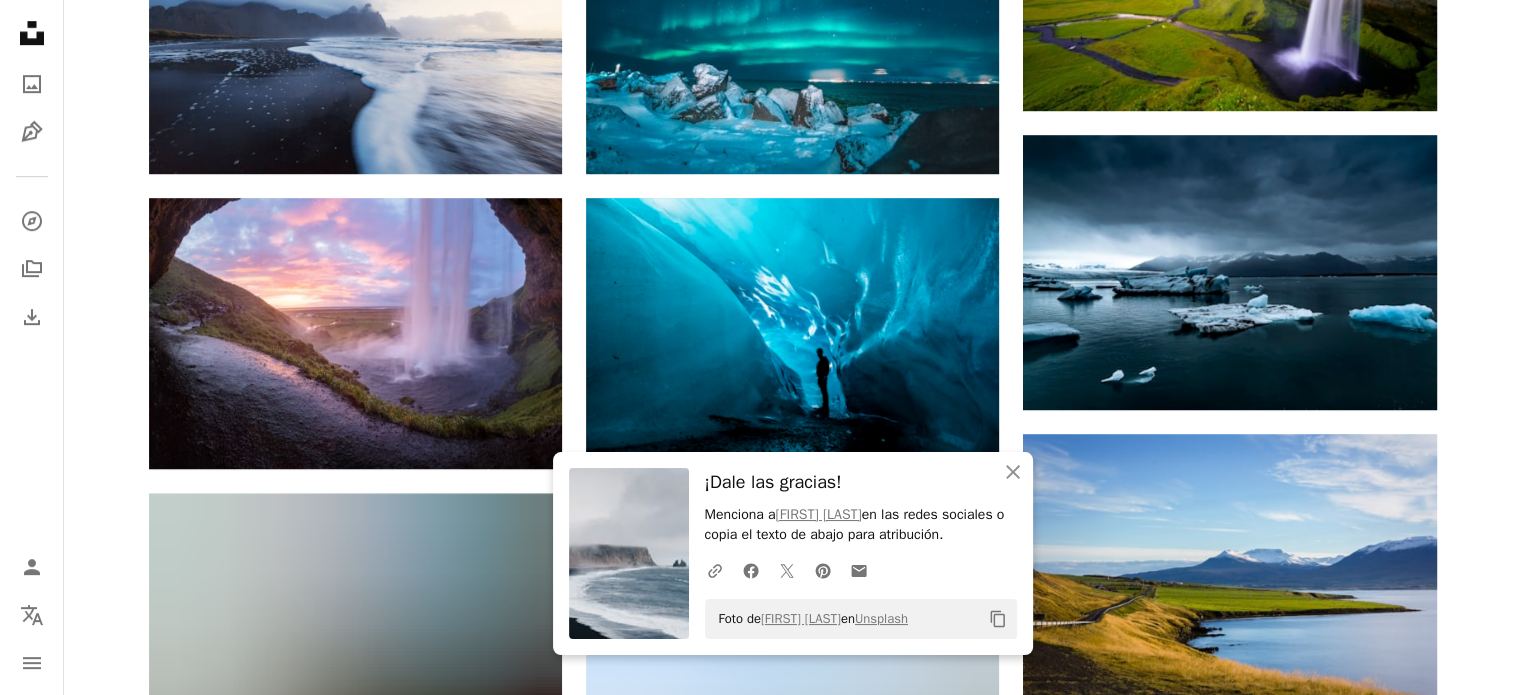 scroll, scrollTop: 1200, scrollLeft: 0, axis: vertical 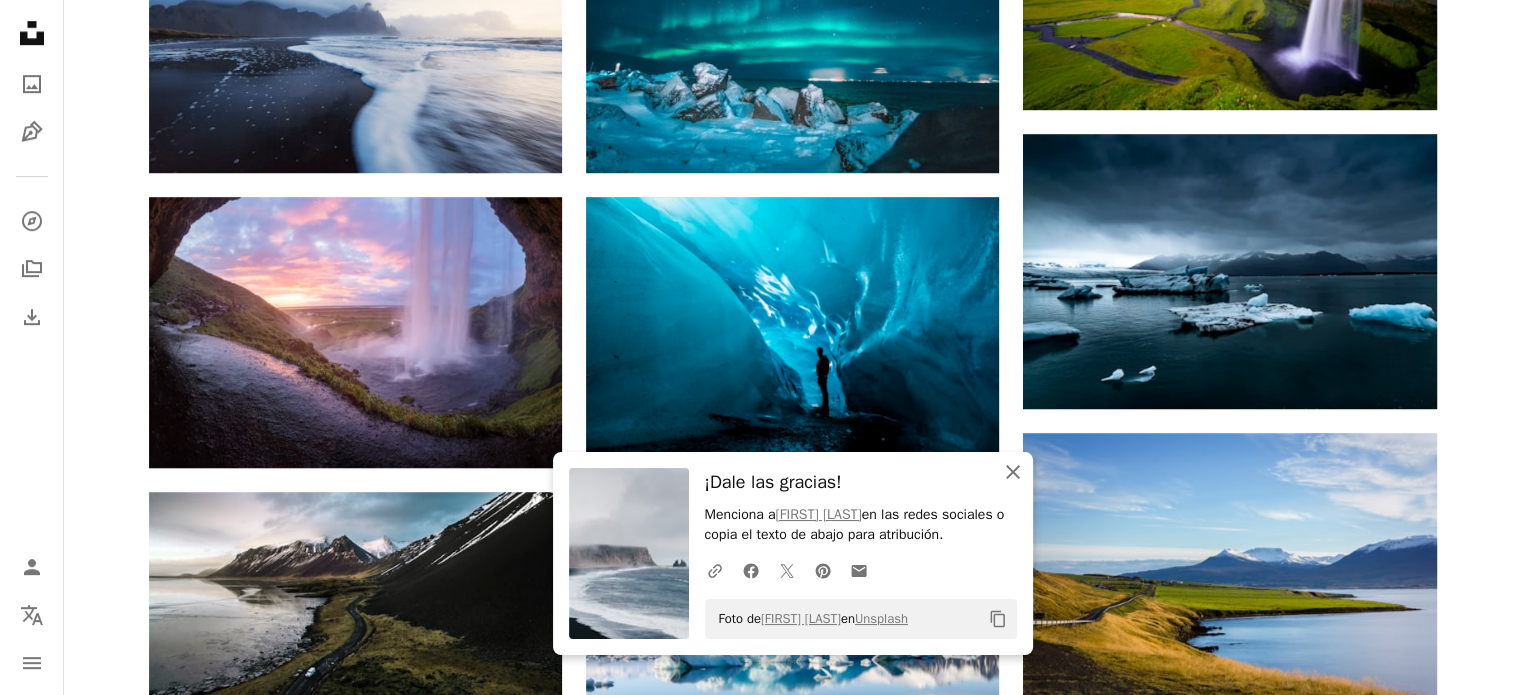 click 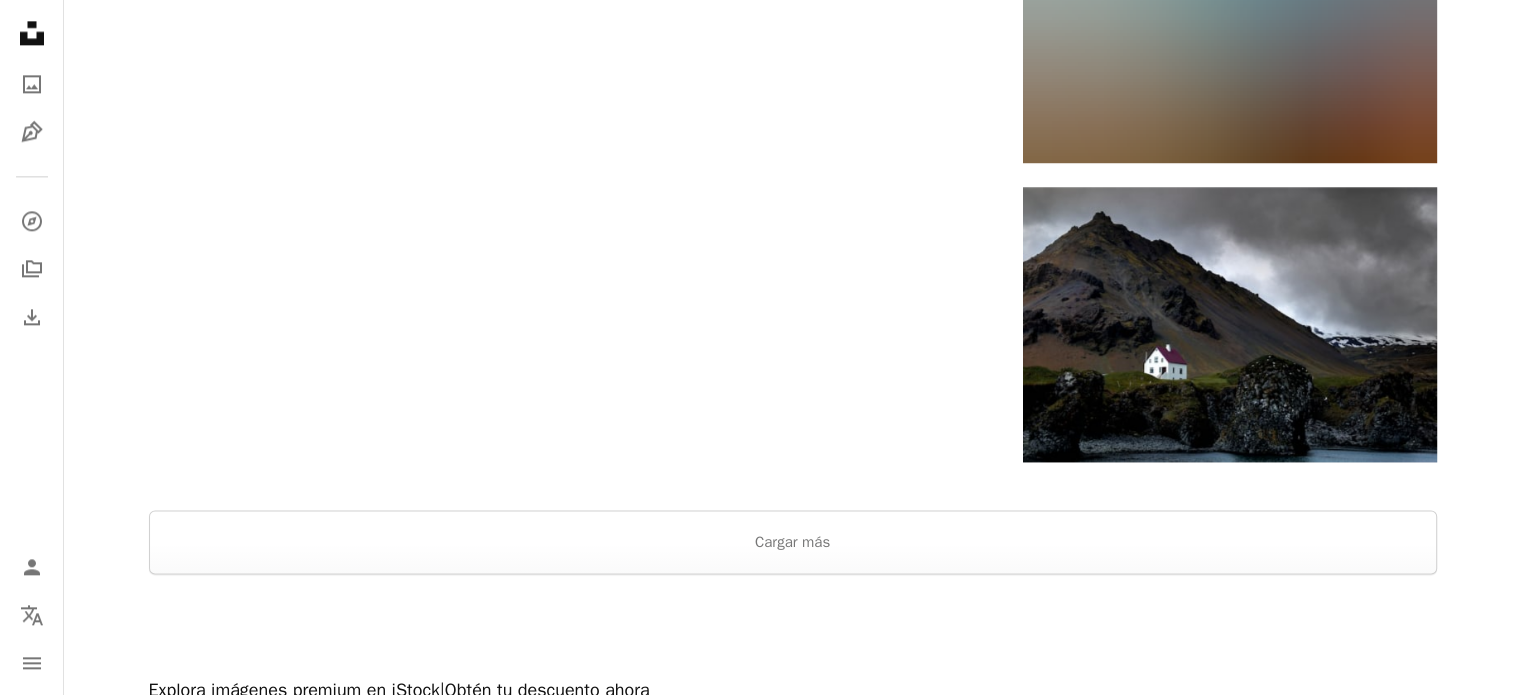 scroll, scrollTop: 2700, scrollLeft: 0, axis: vertical 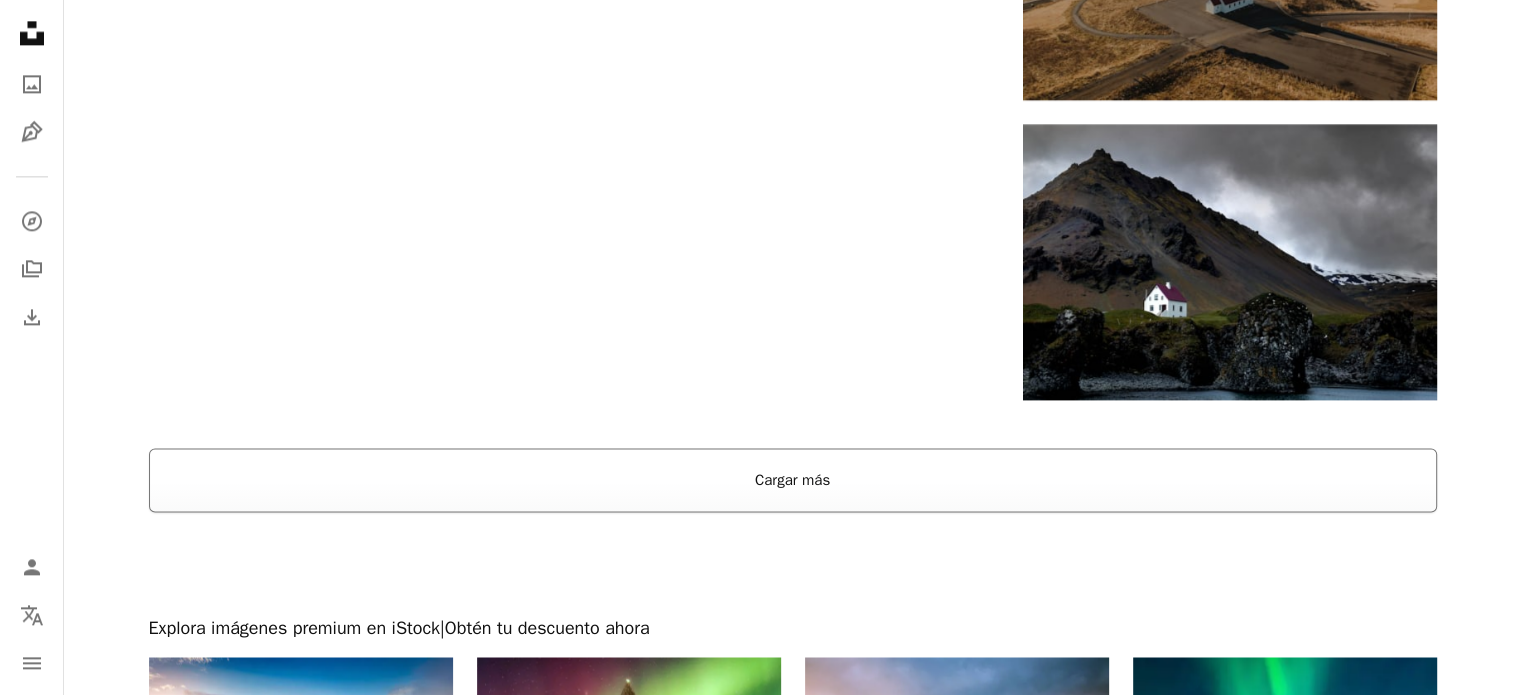 click on "Cargar más" at bounding box center [793, 480] 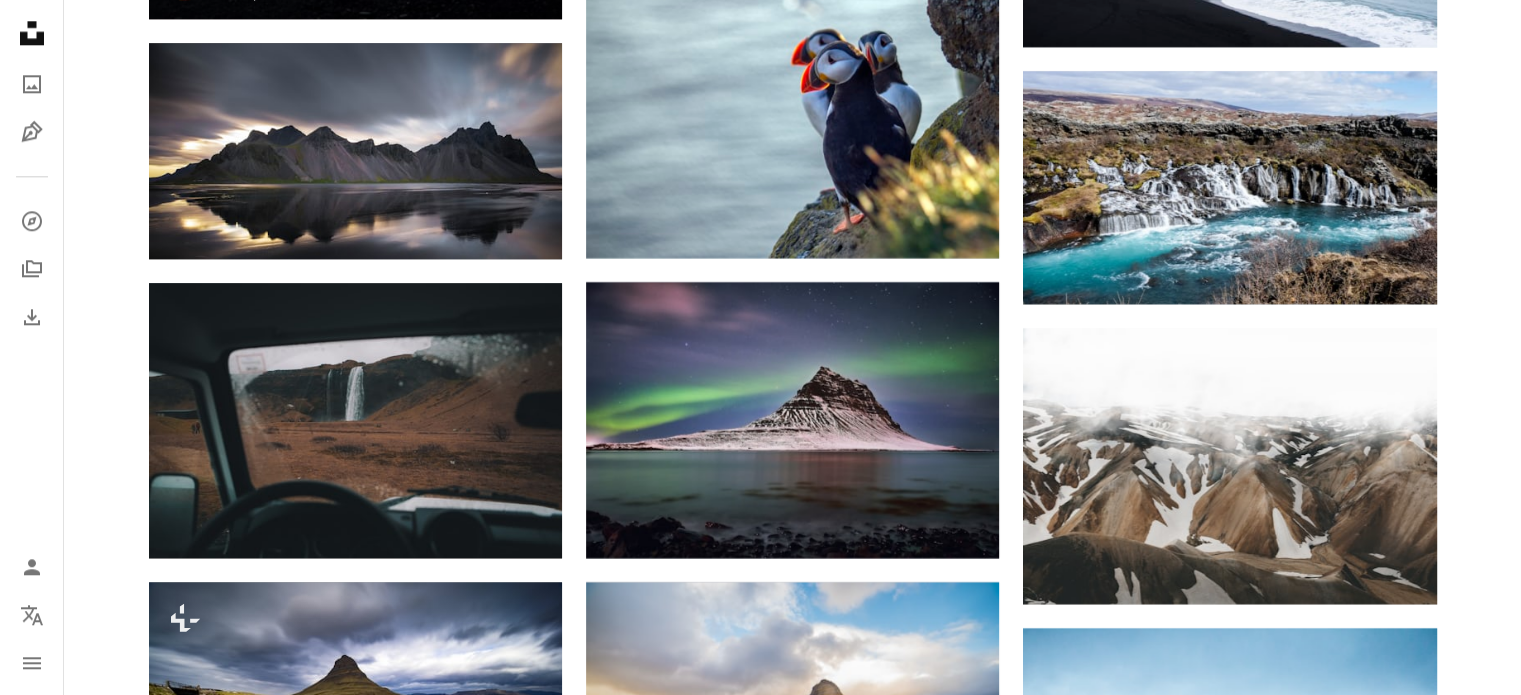 scroll, scrollTop: 9900, scrollLeft: 0, axis: vertical 